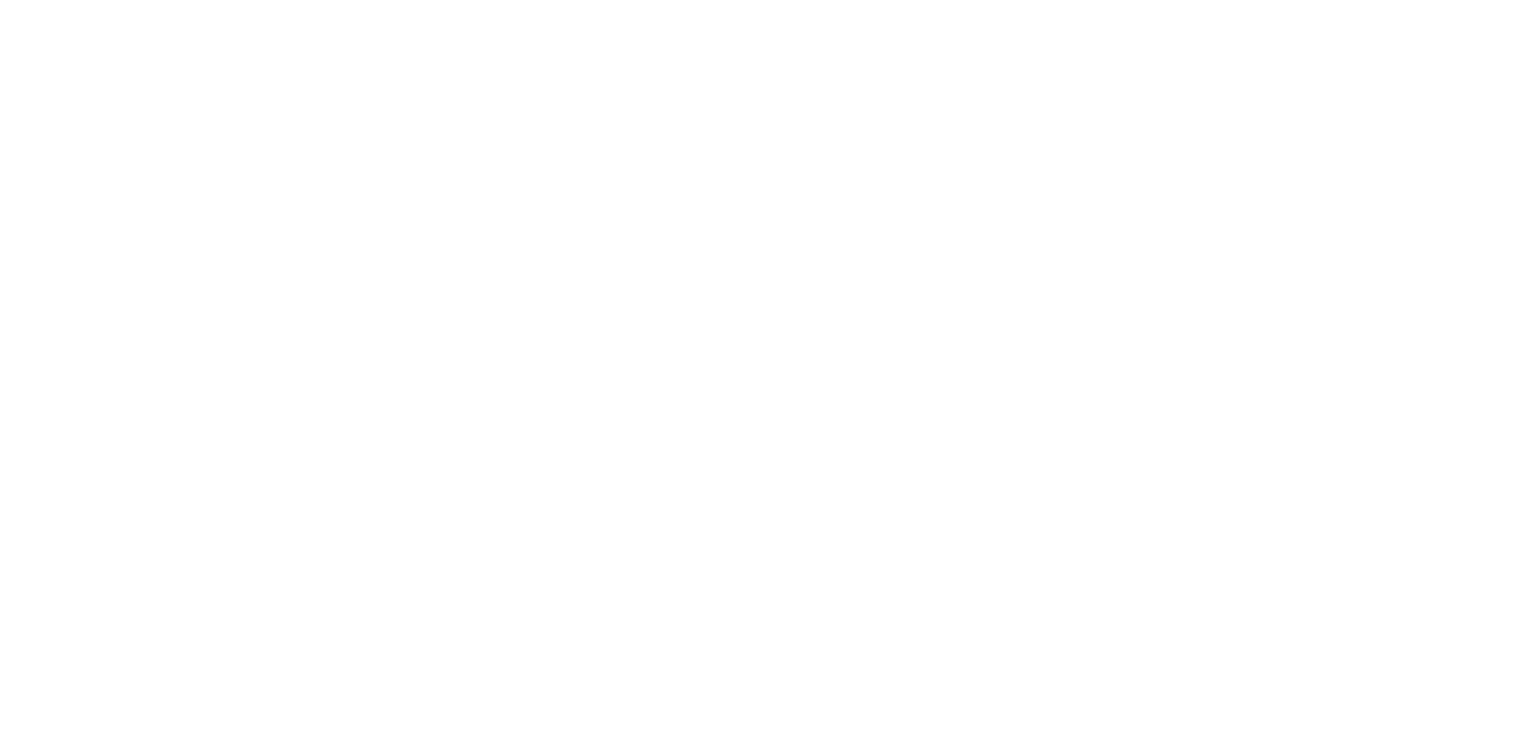 scroll, scrollTop: 0, scrollLeft: 0, axis: both 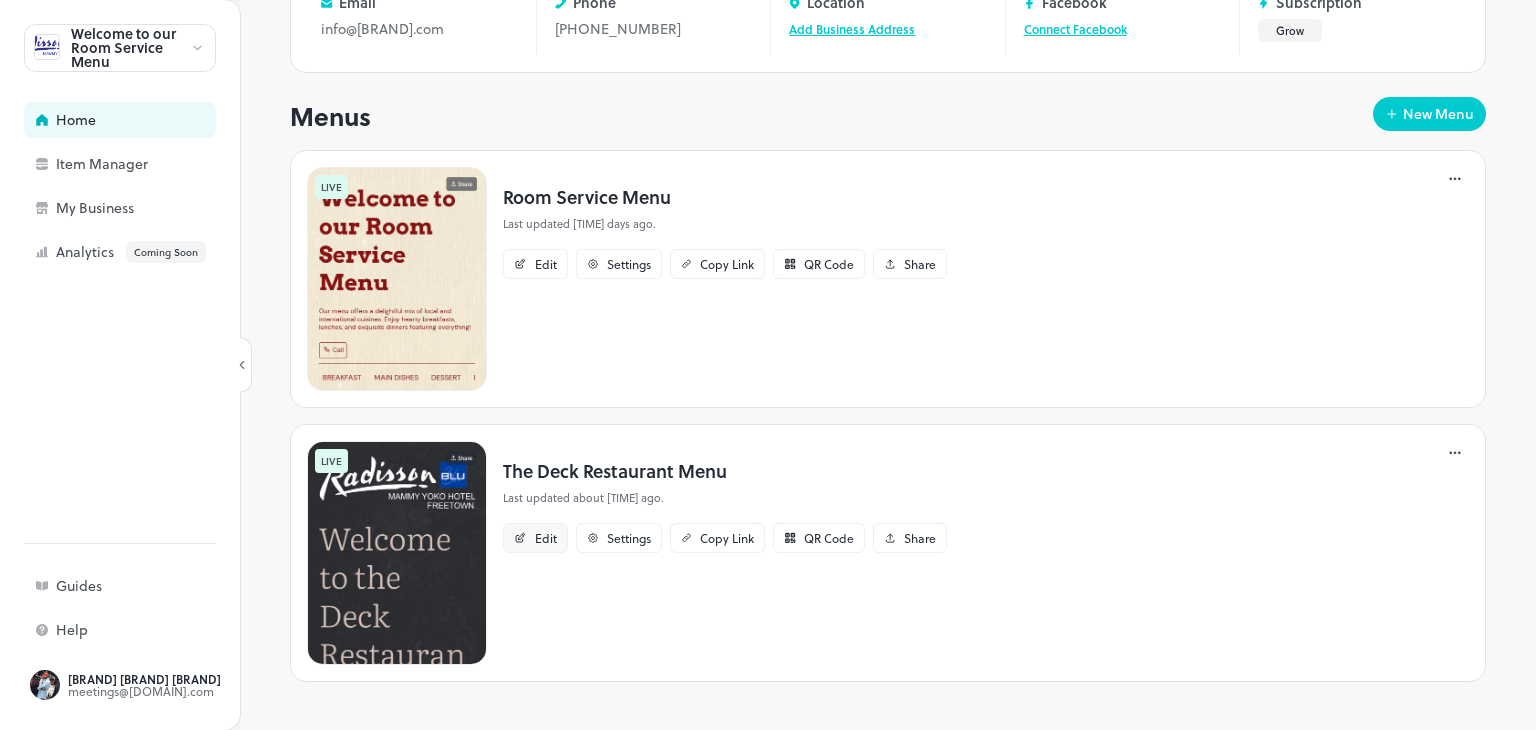 click on "Edit" at bounding box center [535, 538] 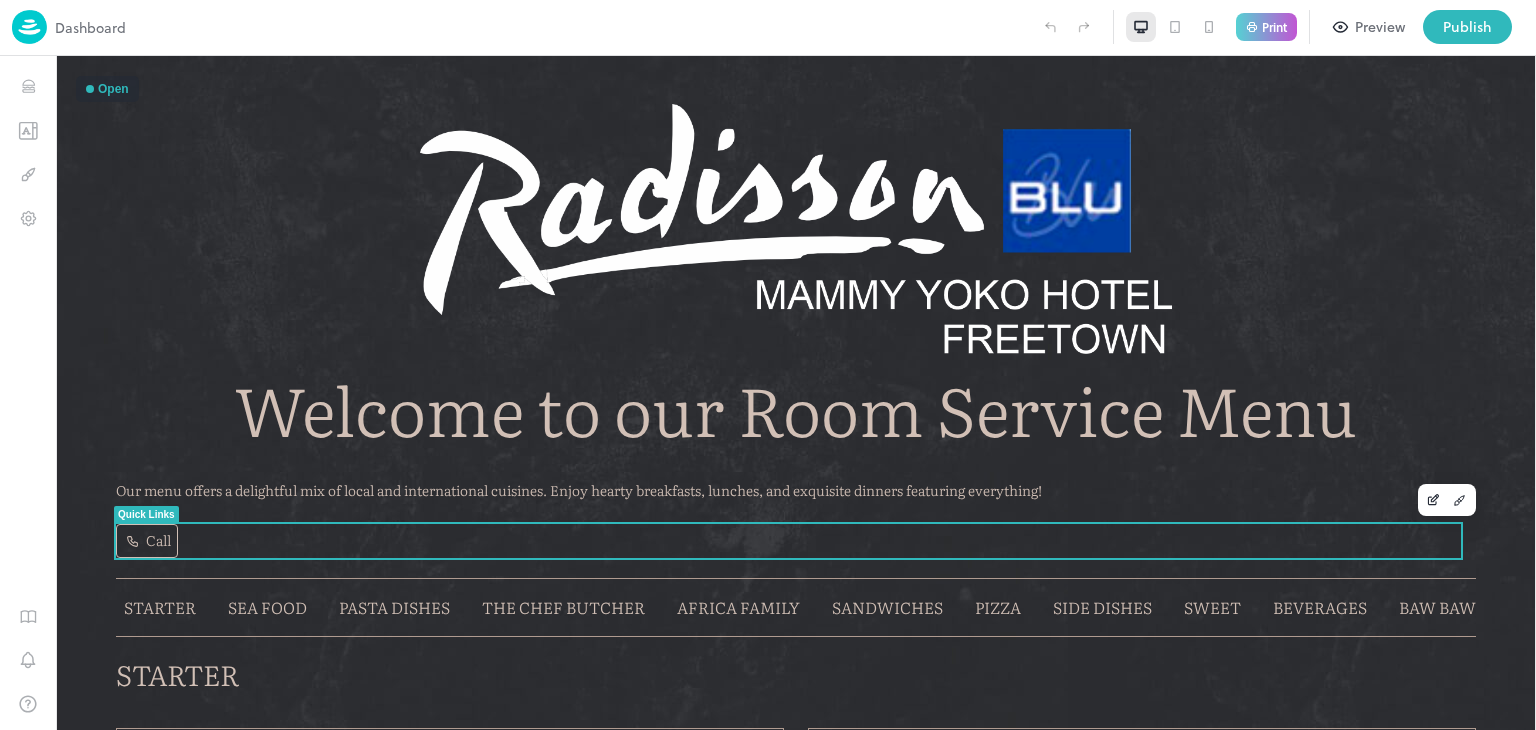 scroll, scrollTop: 0, scrollLeft: 0, axis: both 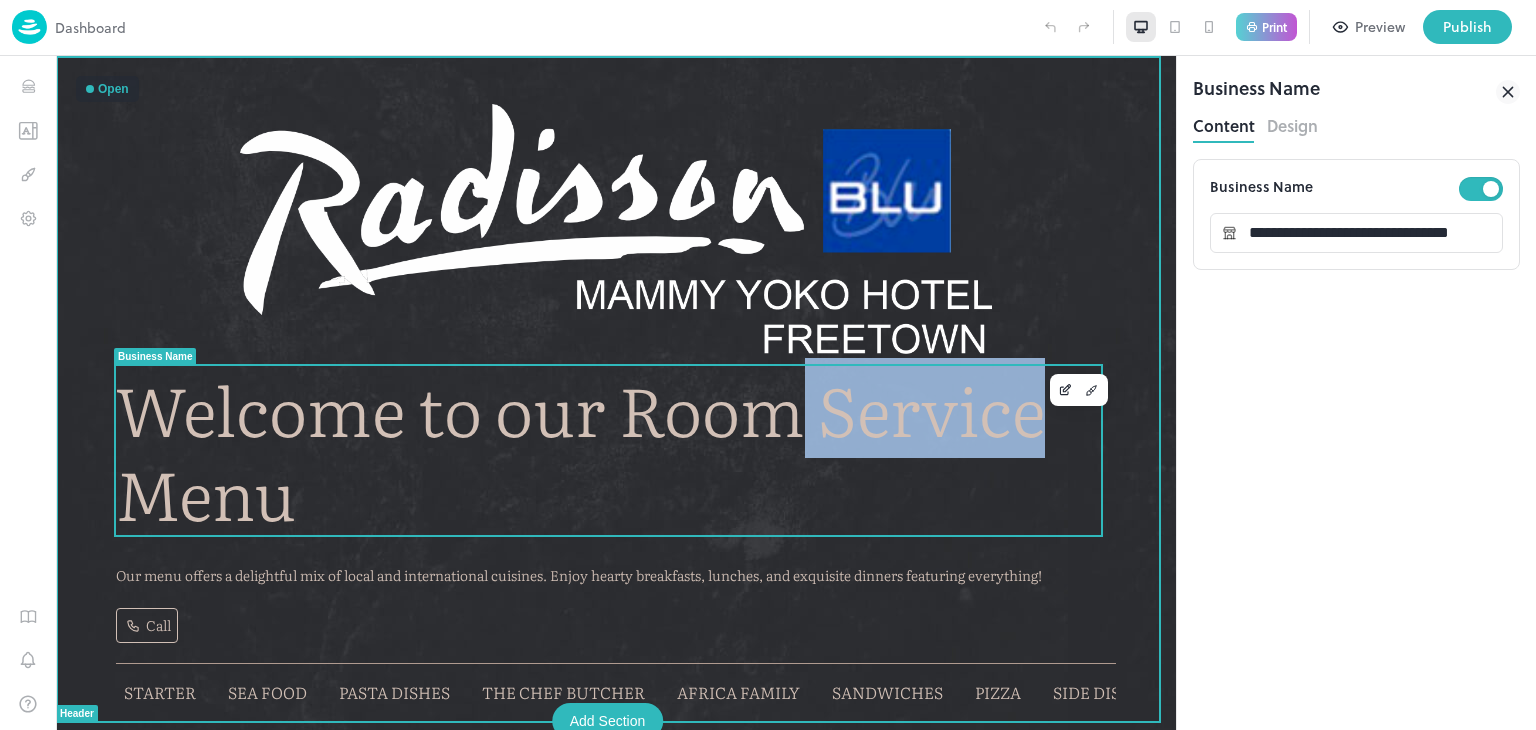 drag, startPoint x: 1152, startPoint y: 408, endPoint x: 810, endPoint y: 410, distance: 342.00586 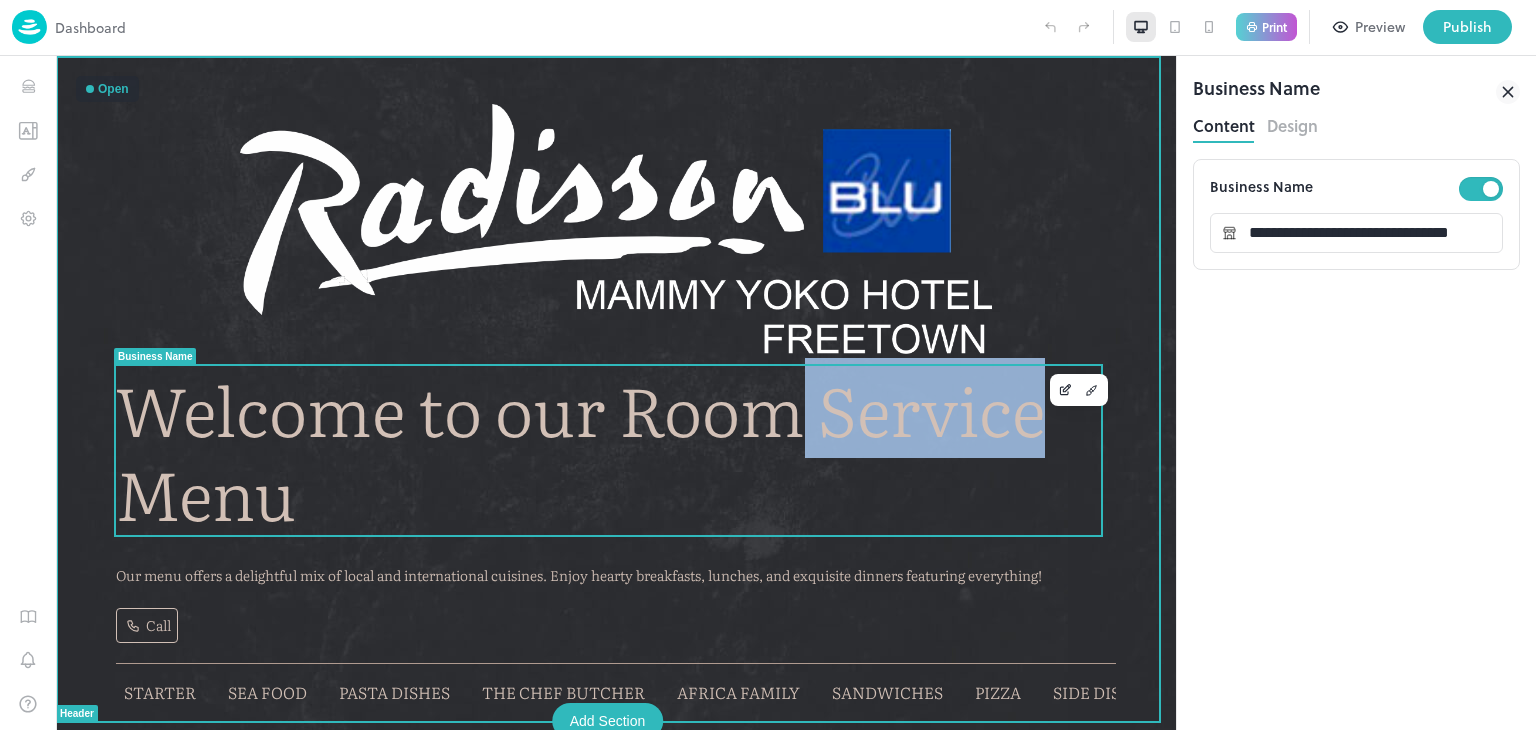 click on "Welcome to our  Room Service Menu" at bounding box center [616, 450] 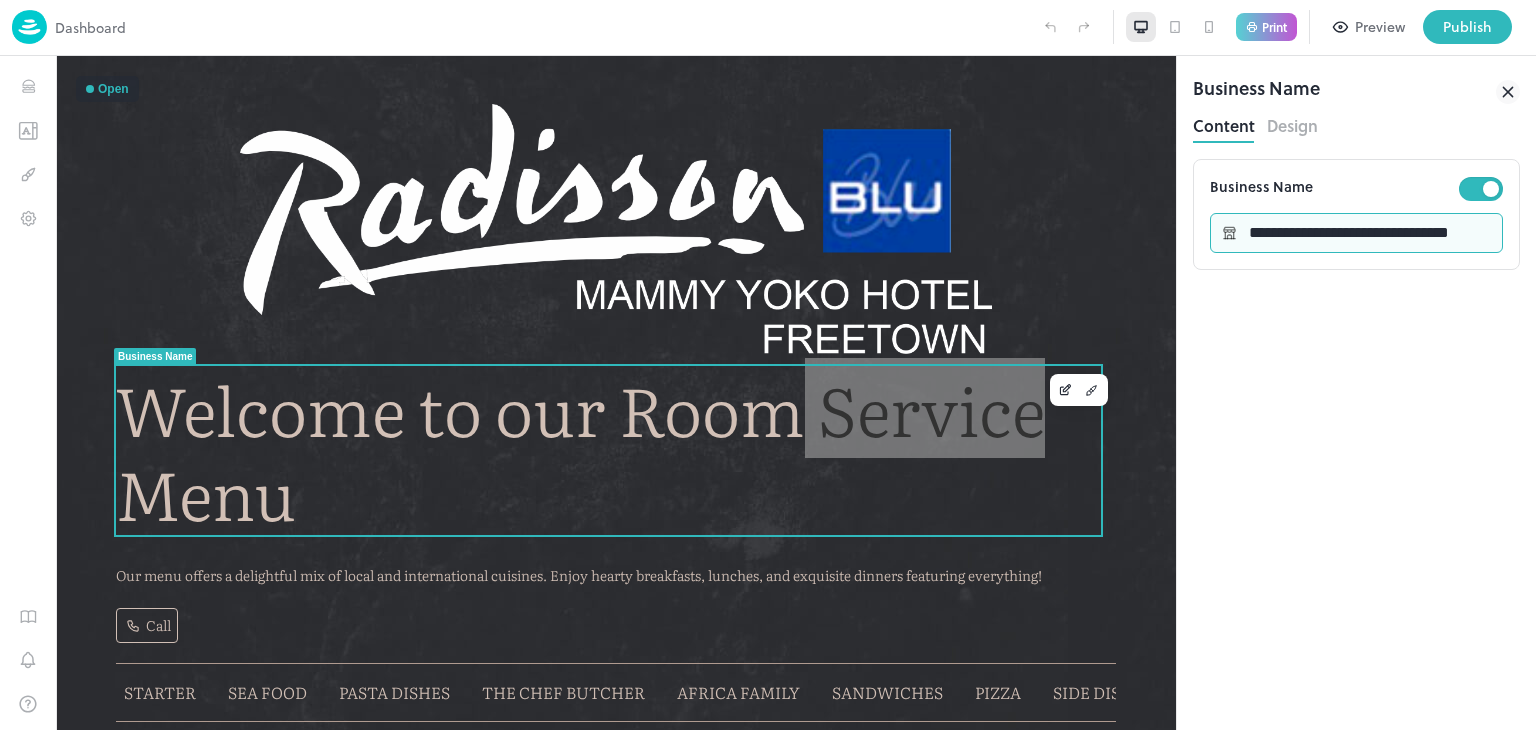 drag, startPoint x: 1476, startPoint y: 233, endPoint x: 1376, endPoint y: 233, distance: 100 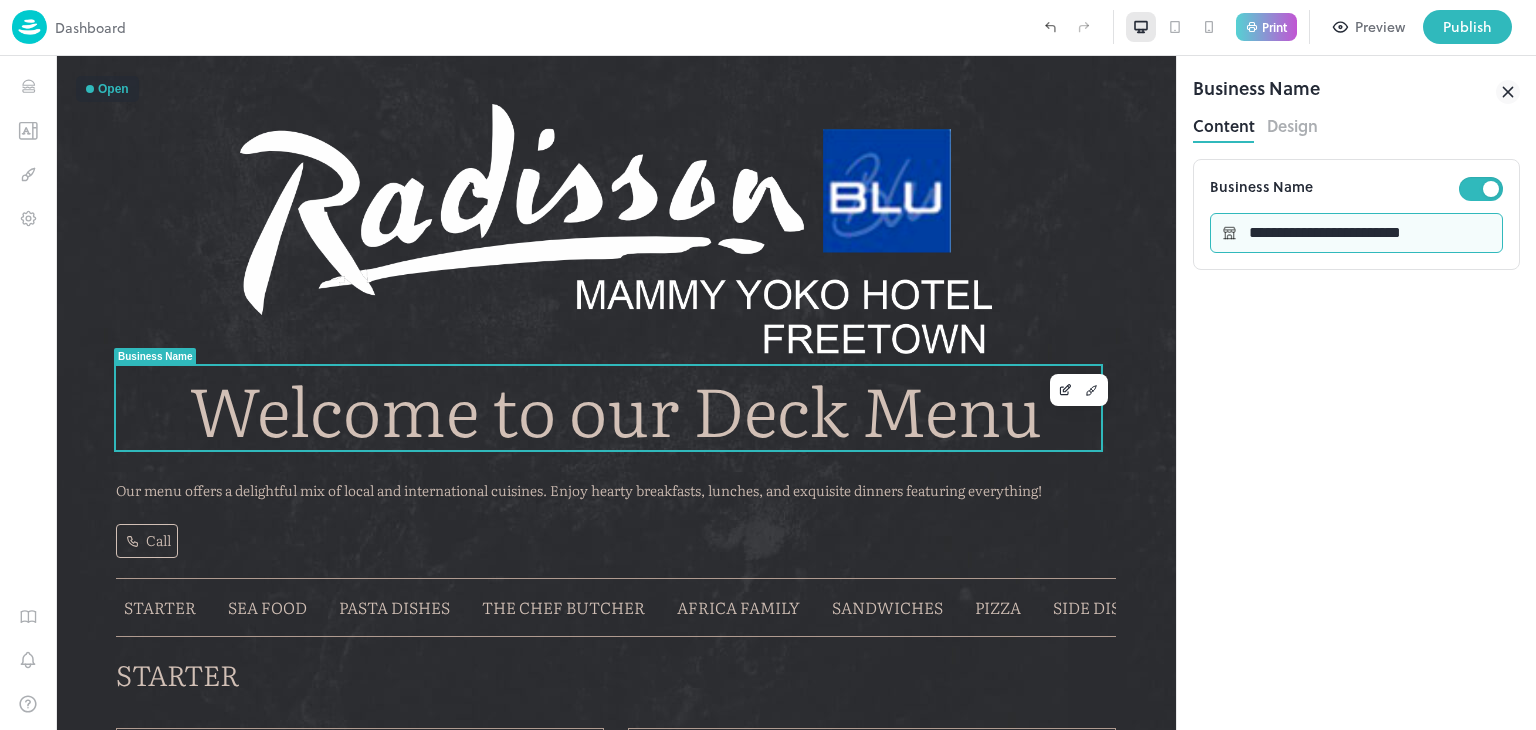 type on "**********" 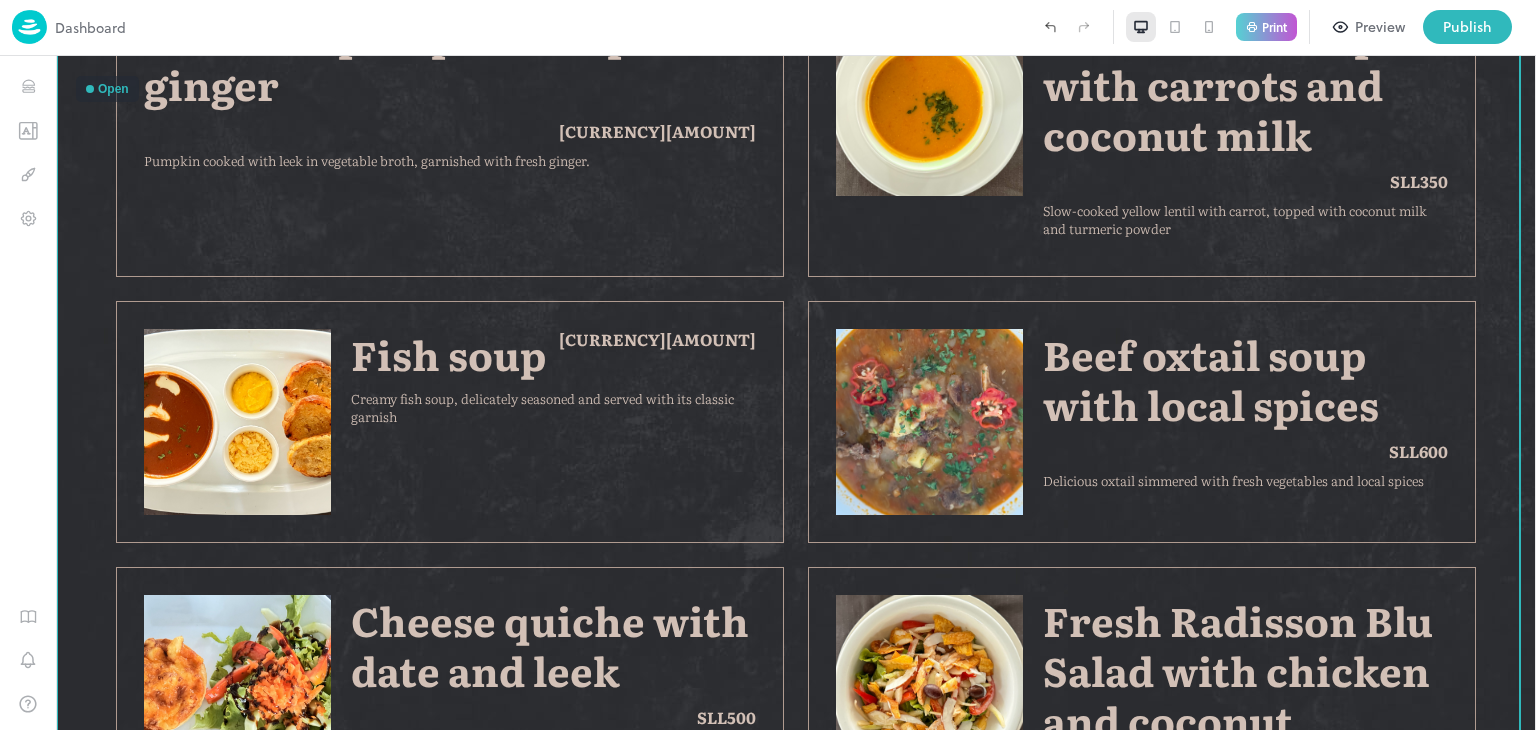 scroll, scrollTop: 0, scrollLeft: 0, axis: both 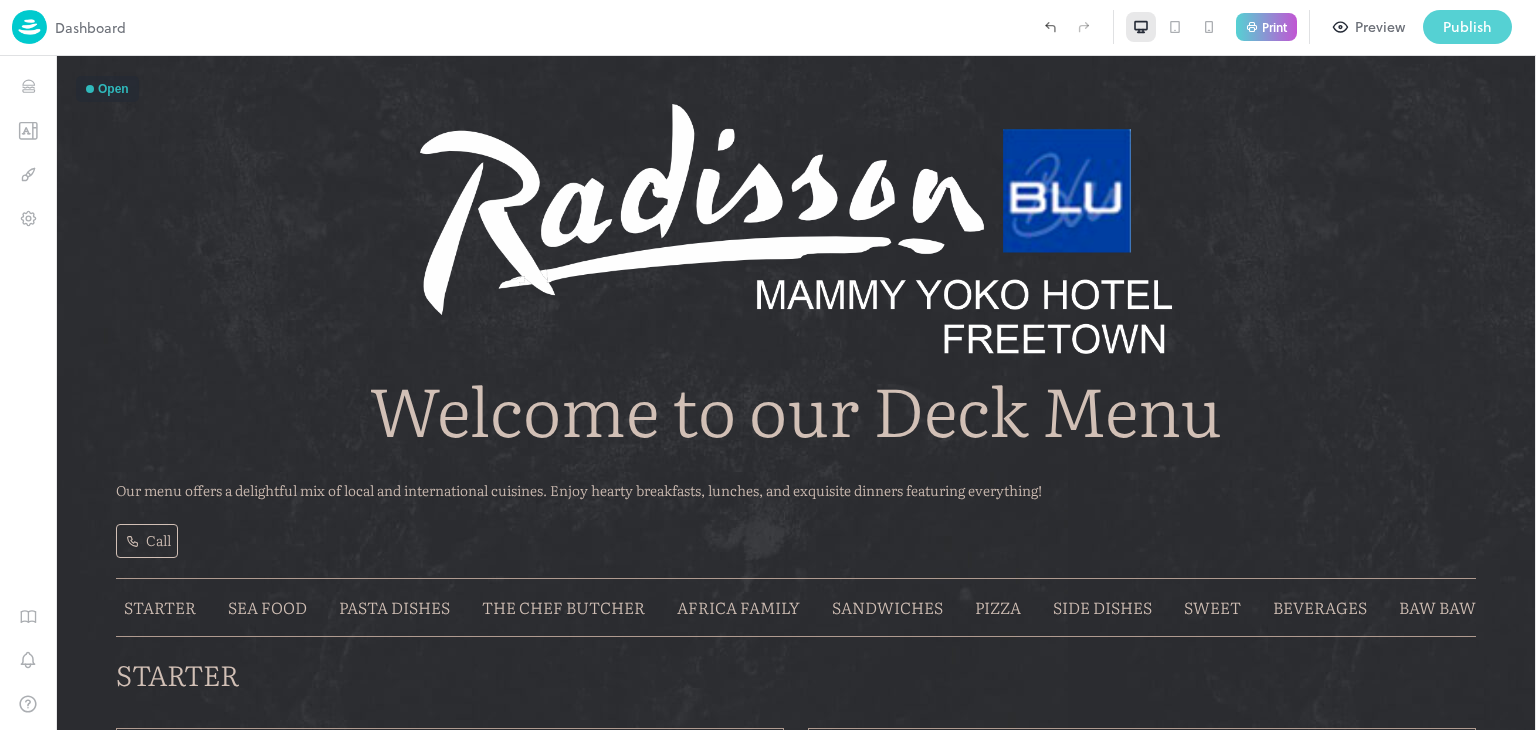 click on "Publish" at bounding box center [1467, 27] 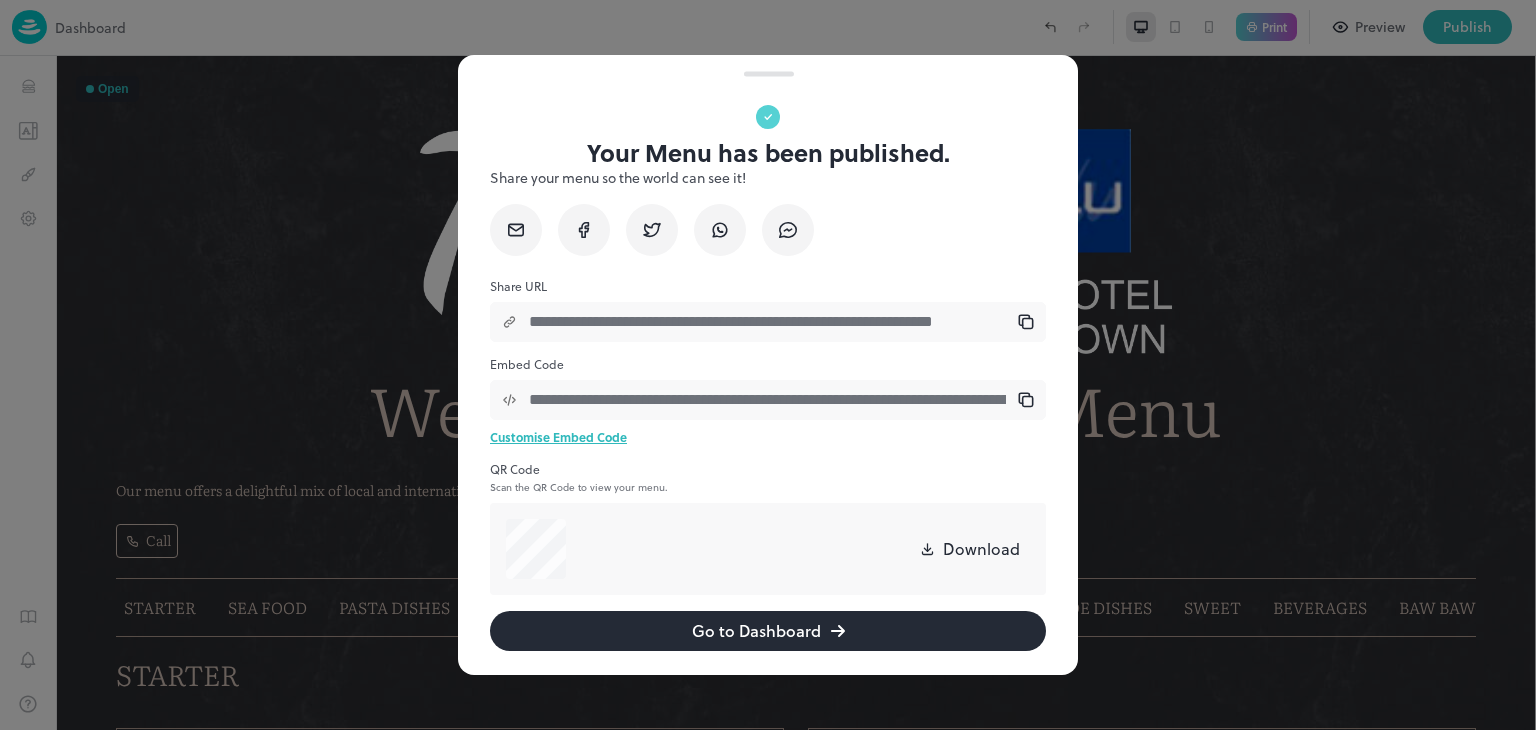 click on "Download" at bounding box center [981, 549] 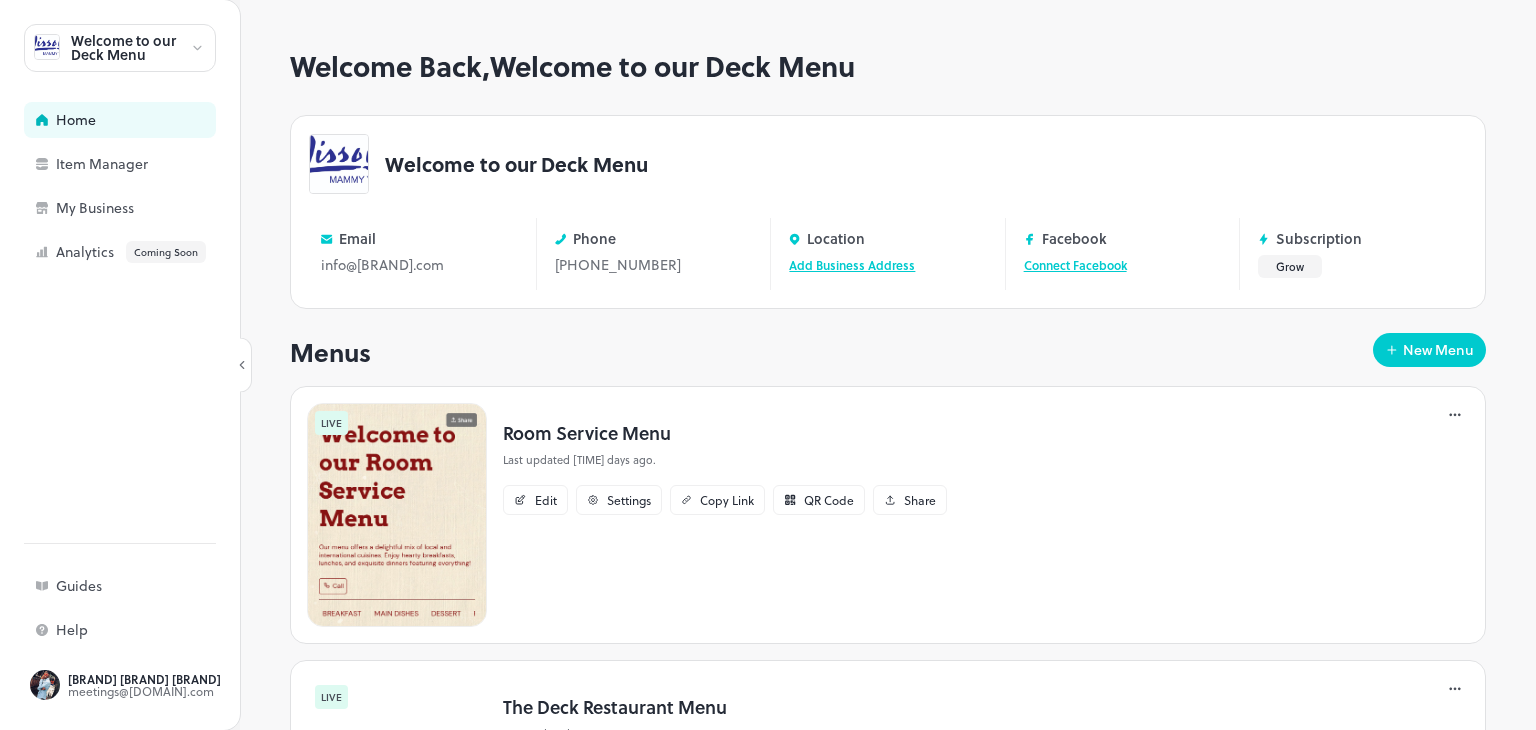 scroll, scrollTop: 253, scrollLeft: 0, axis: vertical 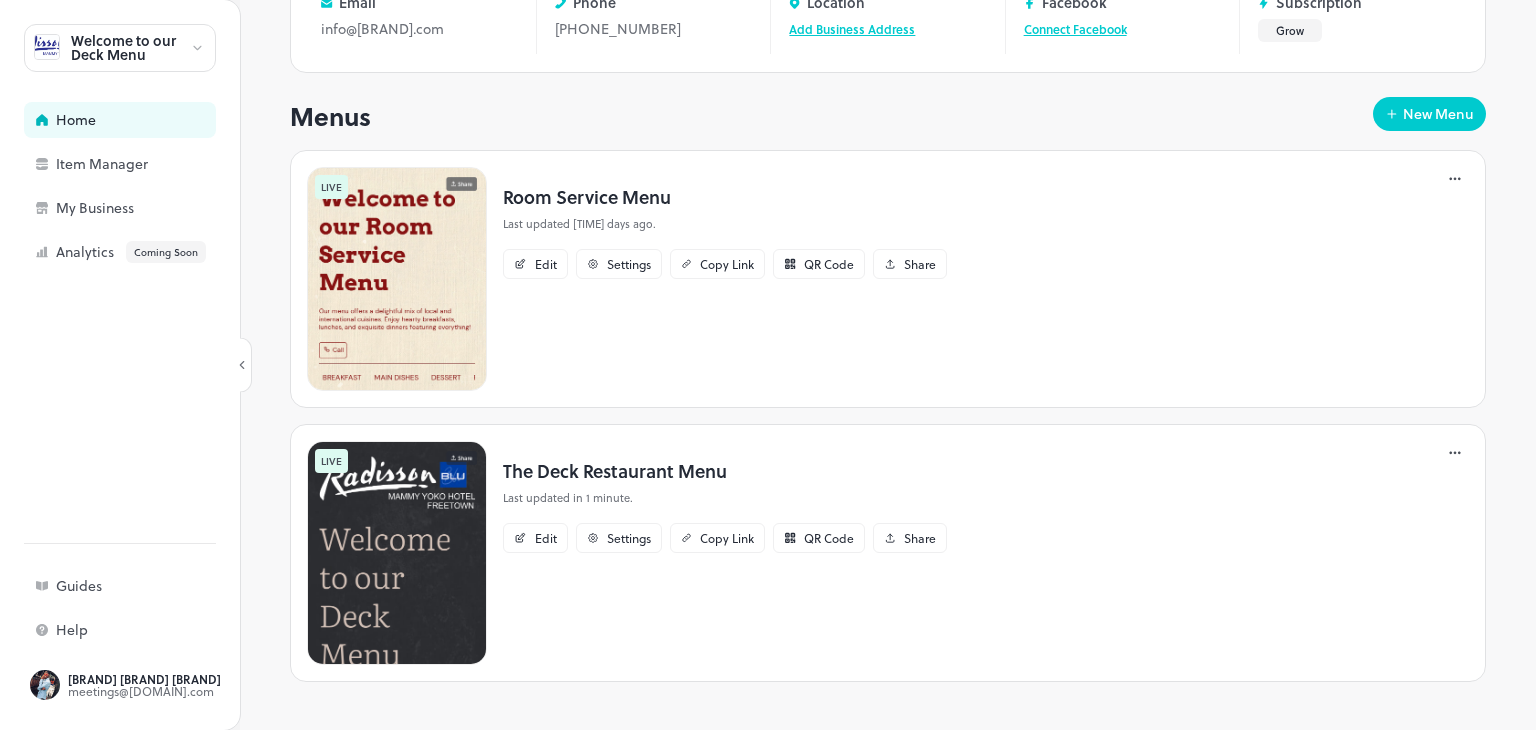 click at bounding box center (397, 279) 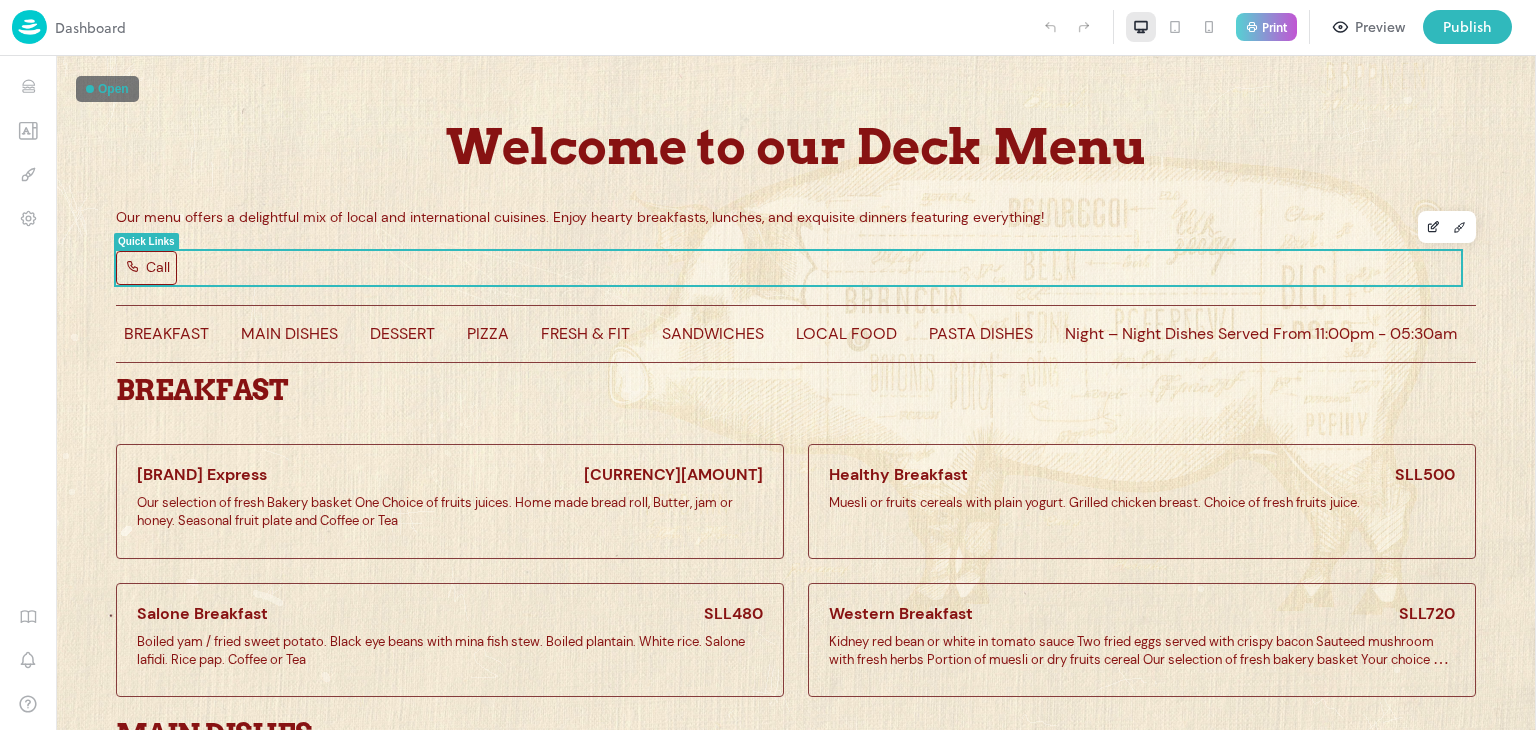 scroll, scrollTop: 0, scrollLeft: 0, axis: both 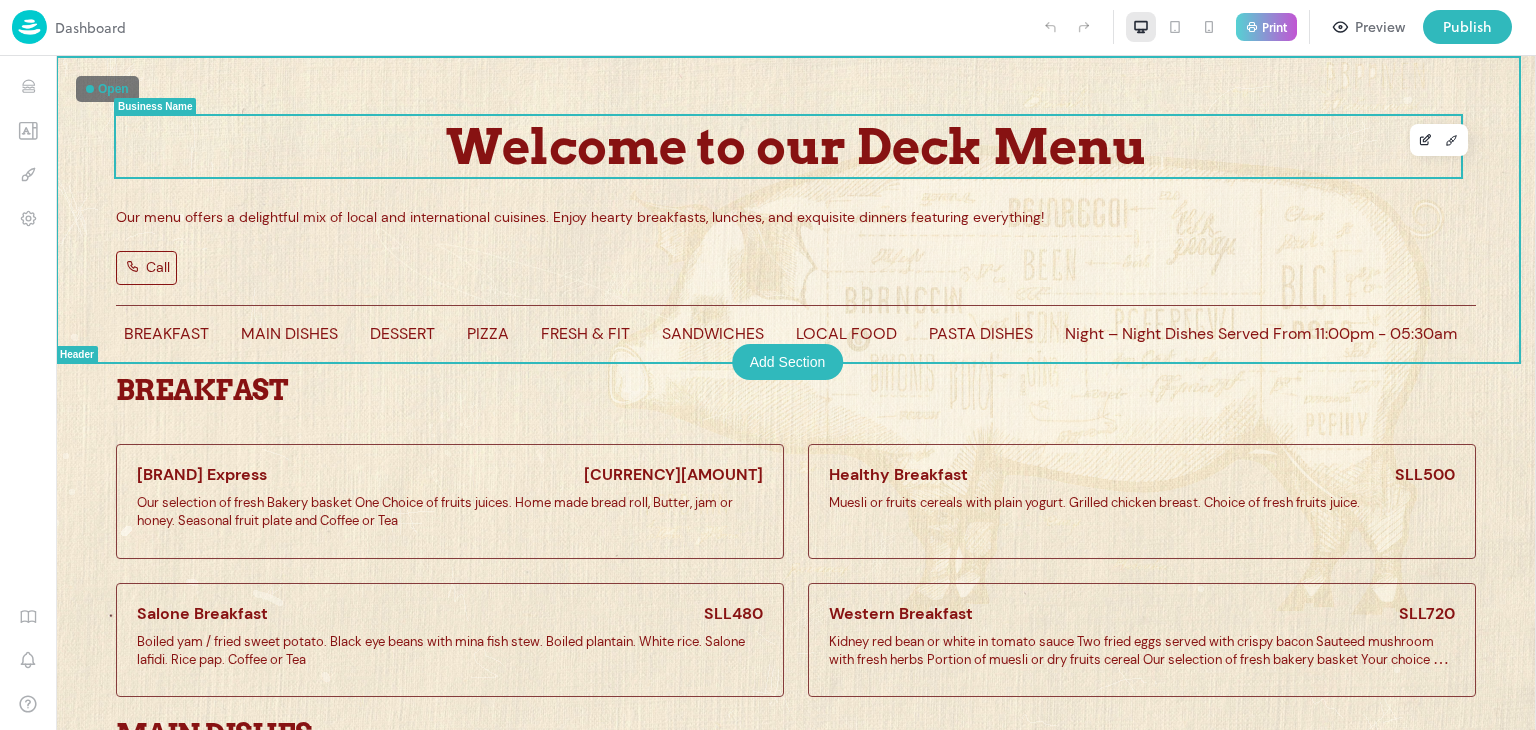 click on "Welcome to our  Deck Menu" at bounding box center (796, 146) 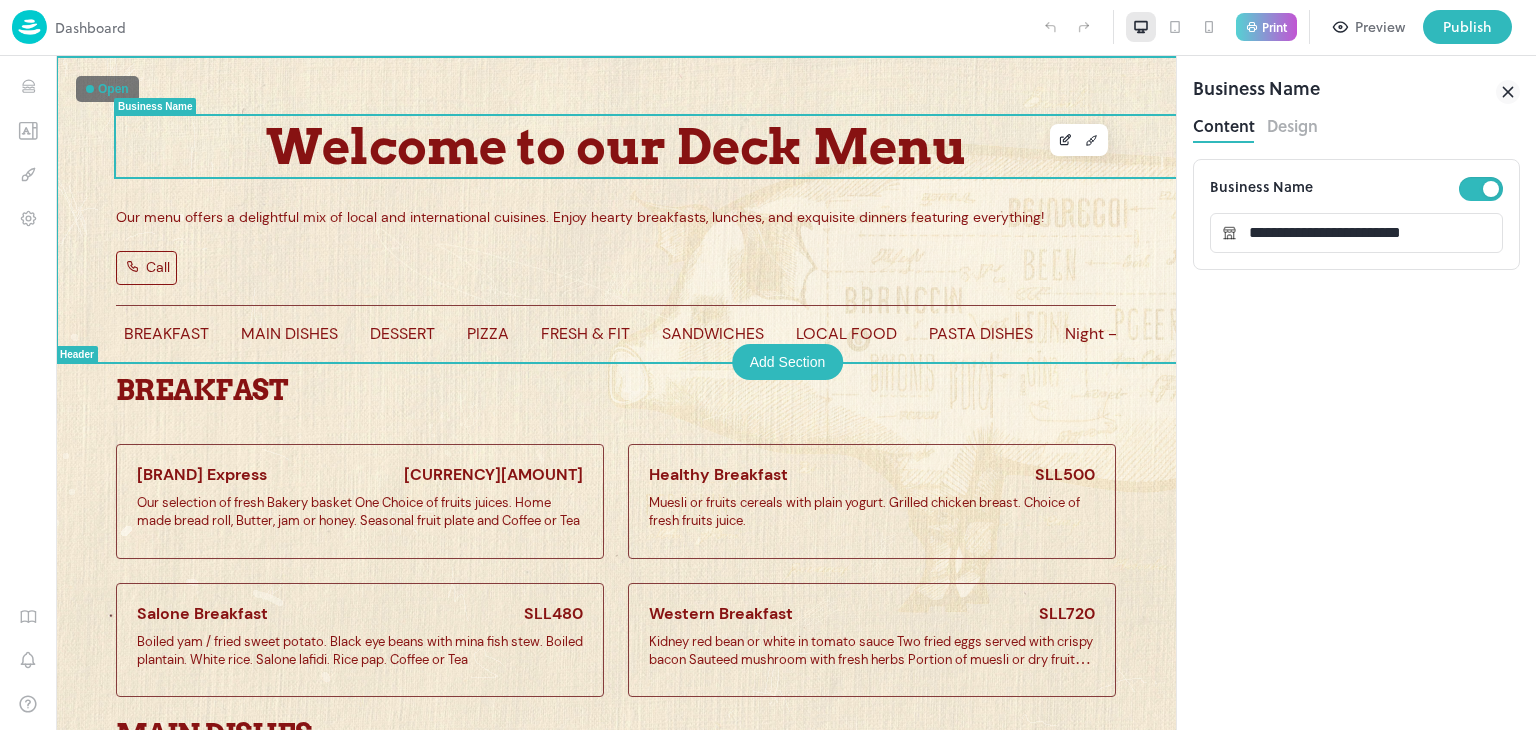 scroll, scrollTop: 0, scrollLeft: 0, axis: both 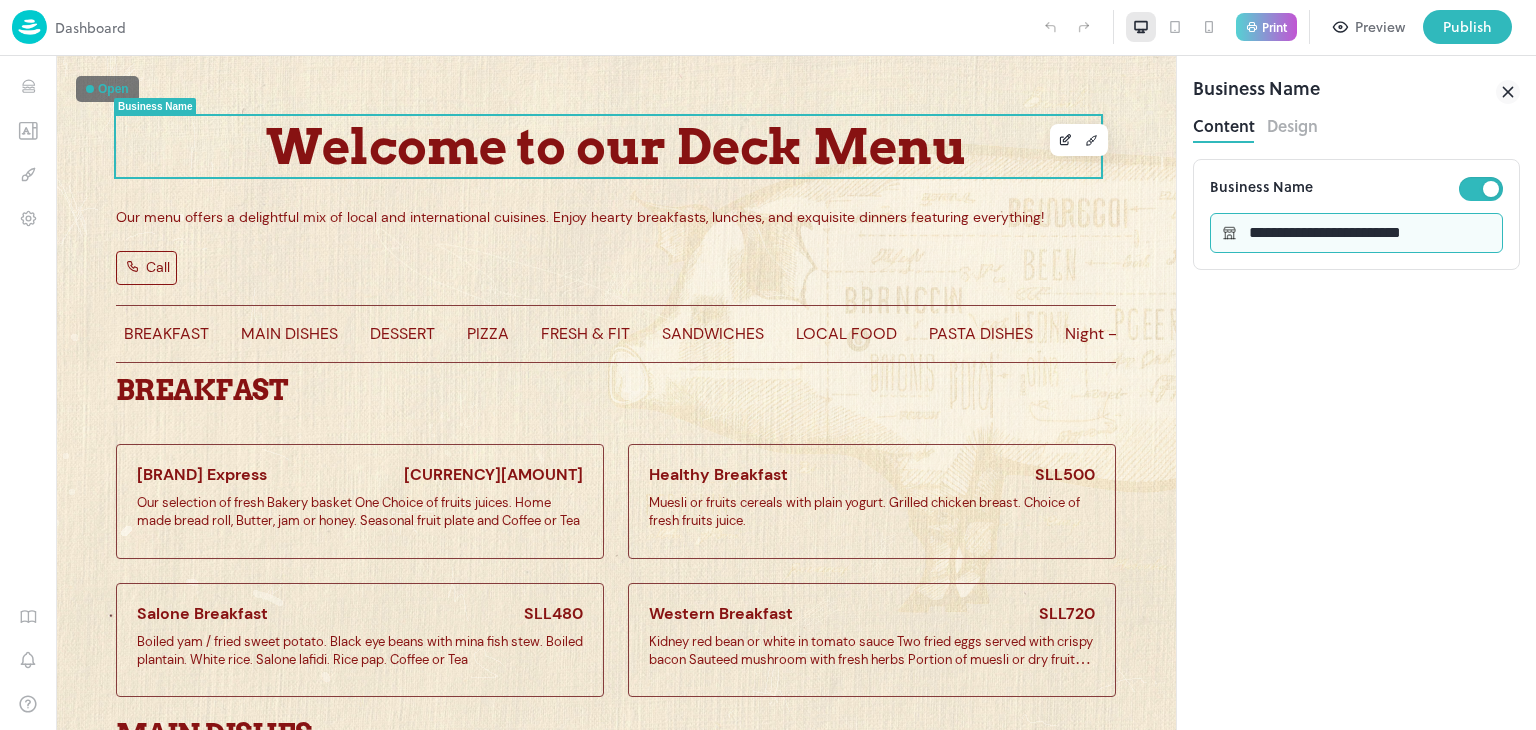 drag, startPoint x: 1372, startPoint y: 232, endPoint x: 1415, endPoint y: 232, distance: 43 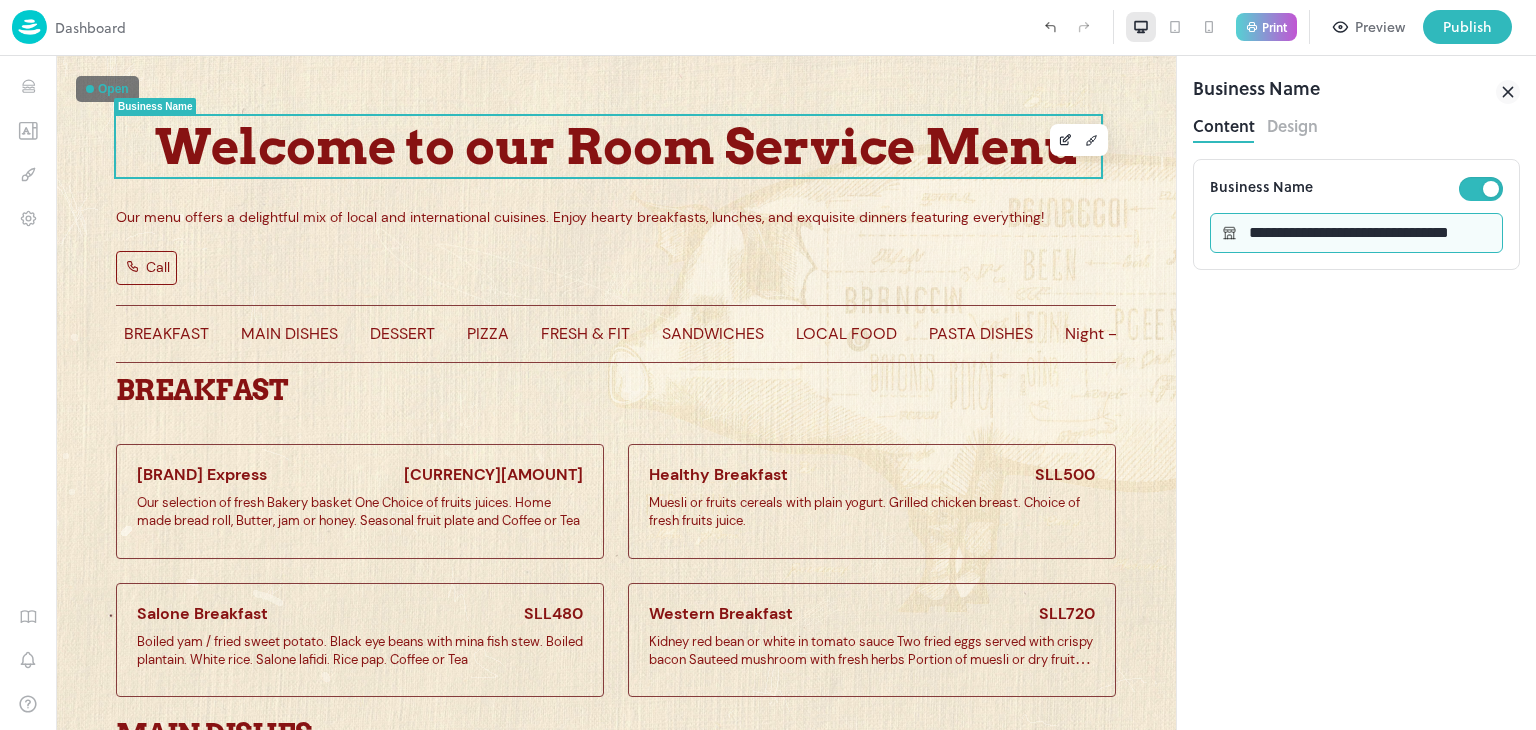 type on "**********" 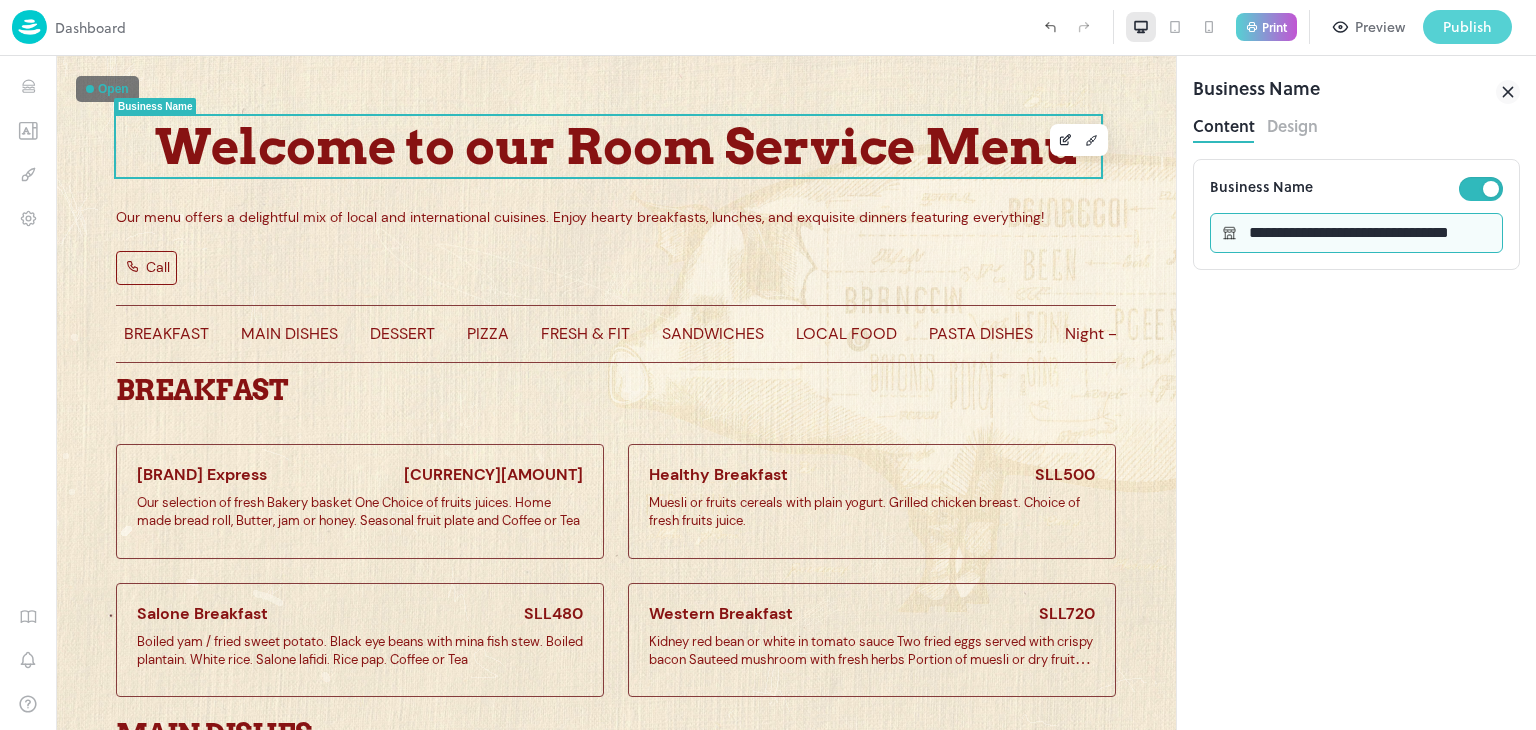 click on "Publish" at bounding box center (1467, 27) 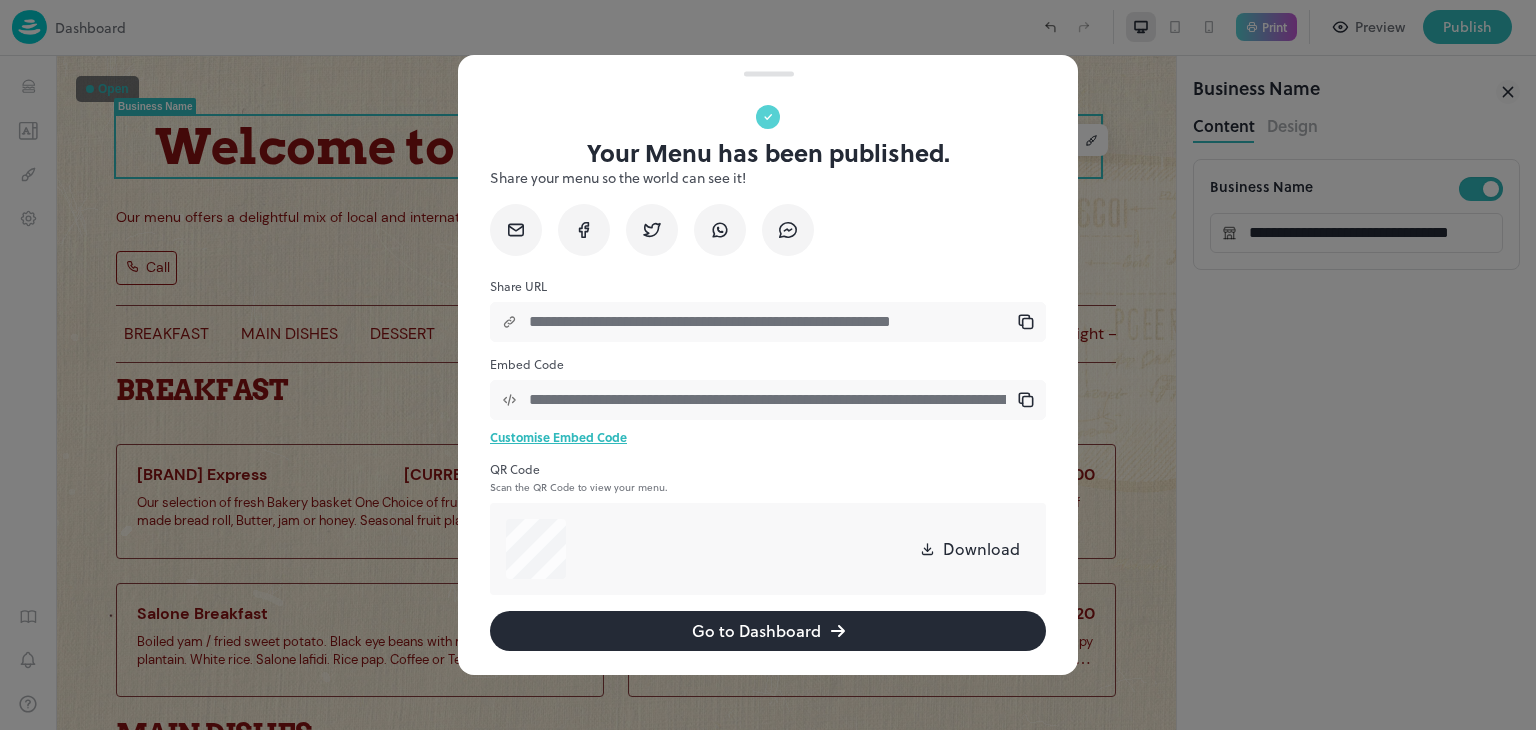 click on "Download" at bounding box center [981, 549] 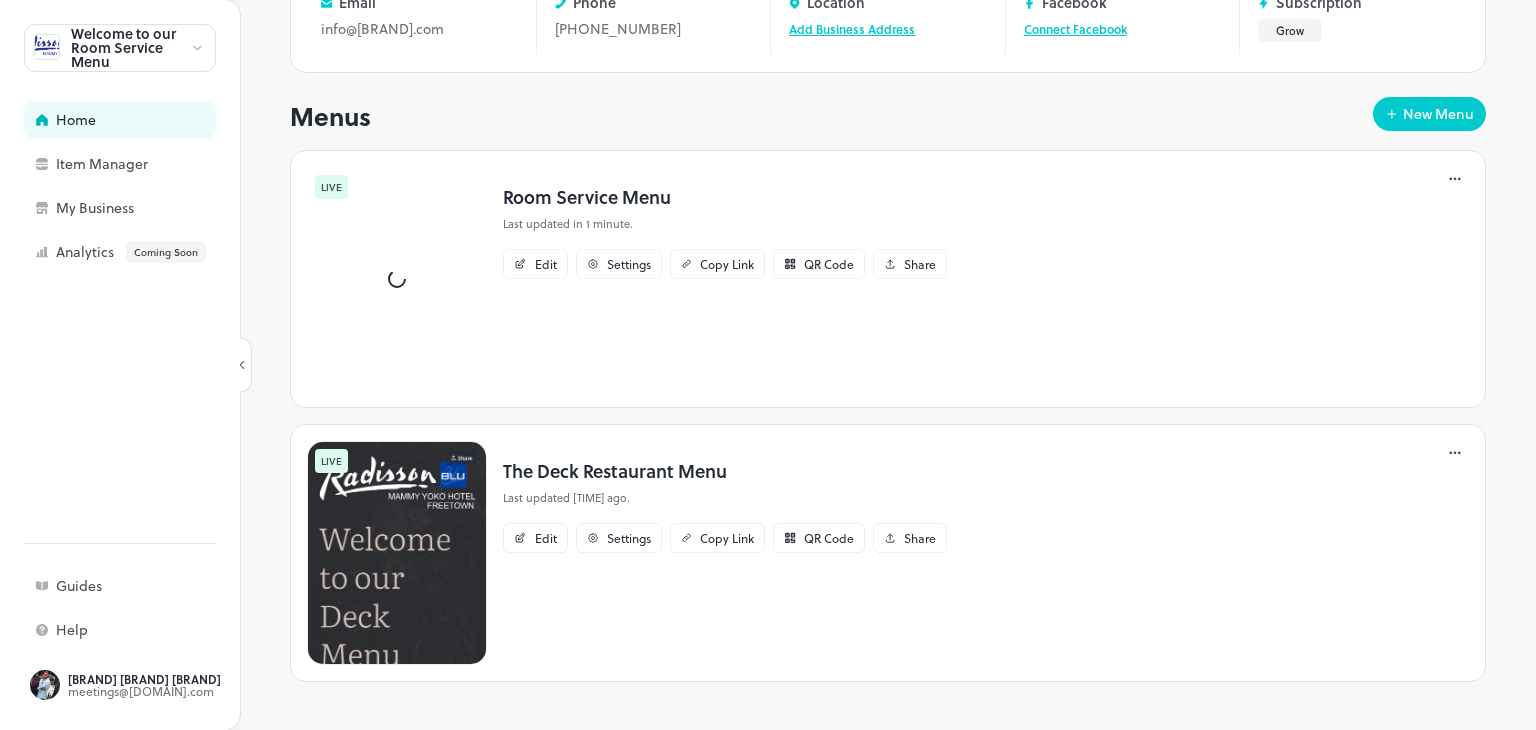 scroll, scrollTop: 253, scrollLeft: 0, axis: vertical 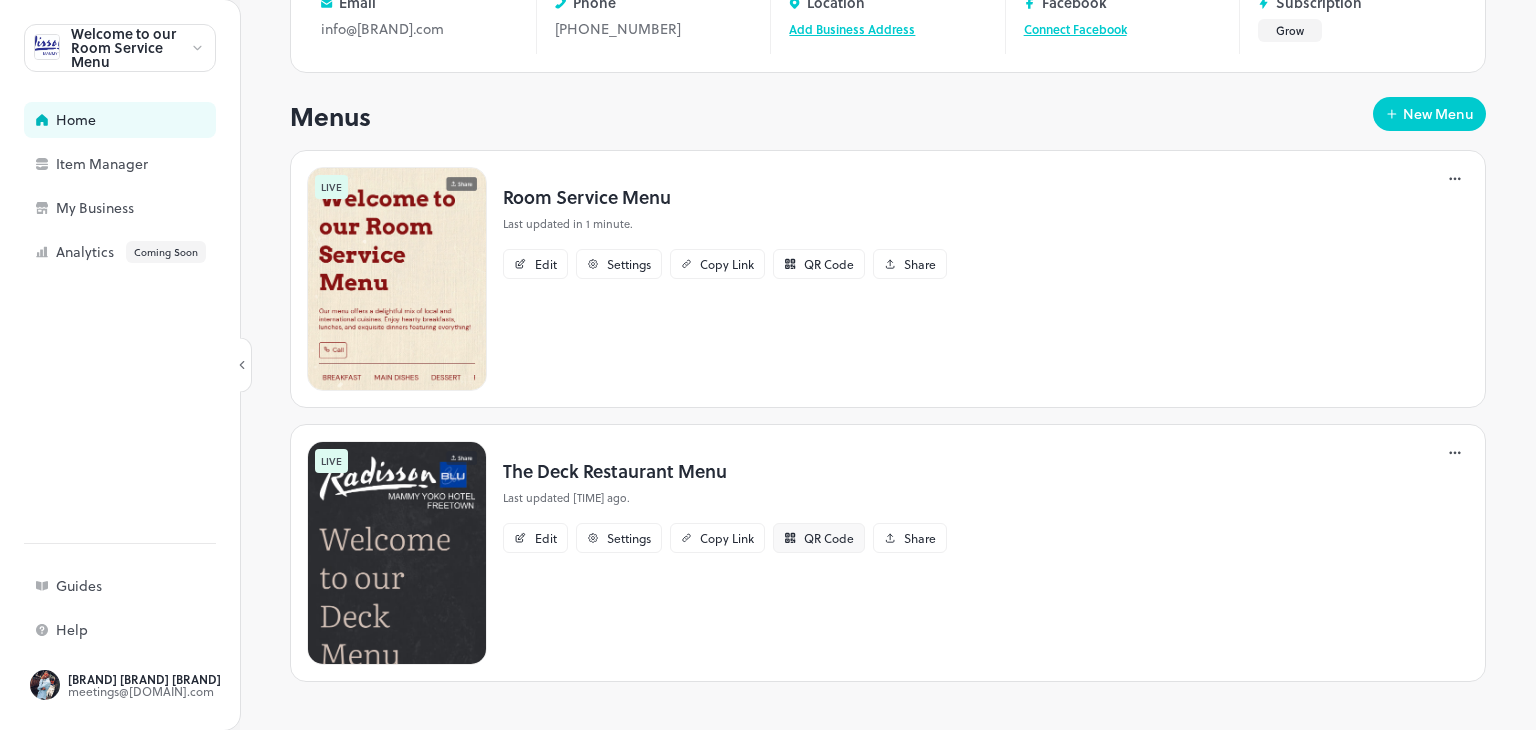 click on "QR Code" at bounding box center [829, 538] 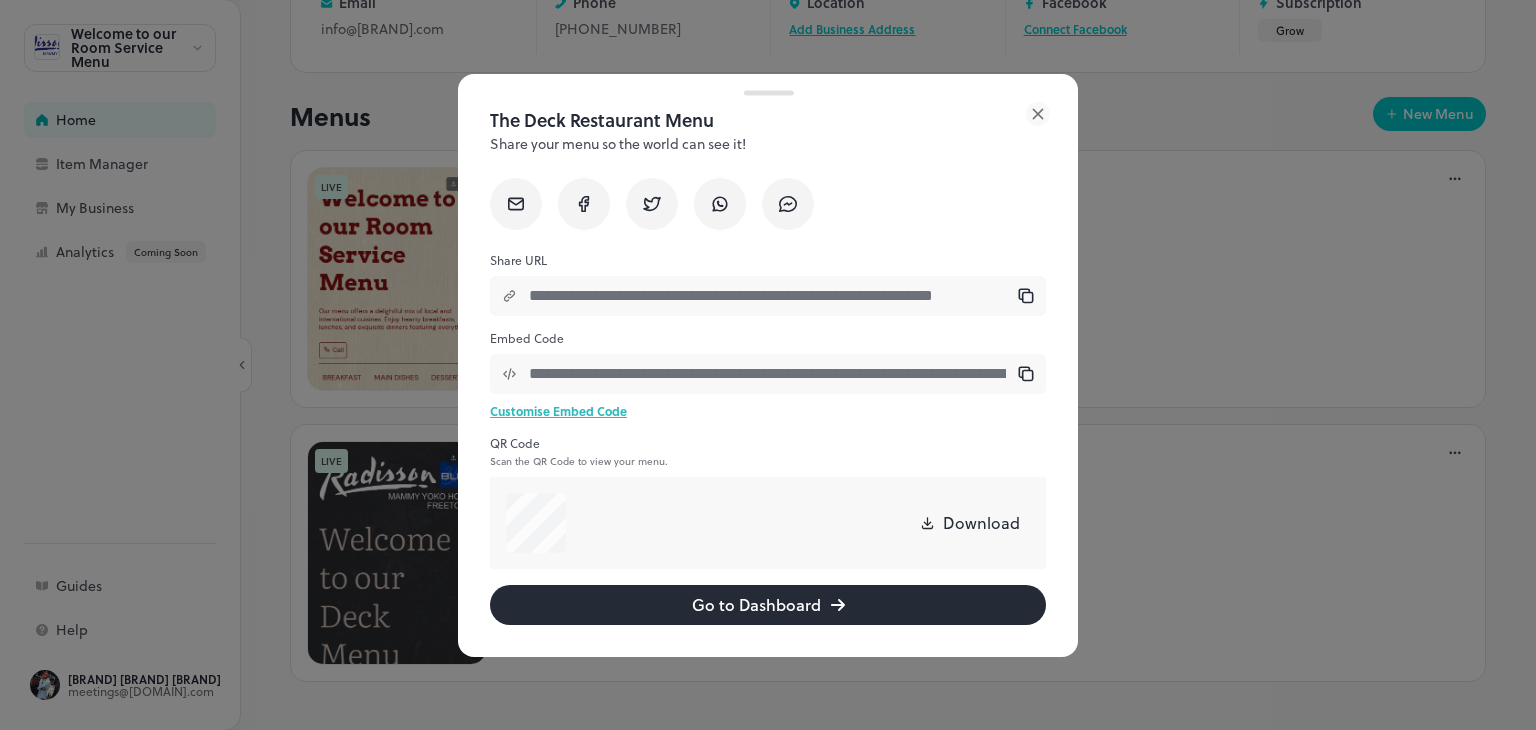 click on "Download" at bounding box center (981, 523) 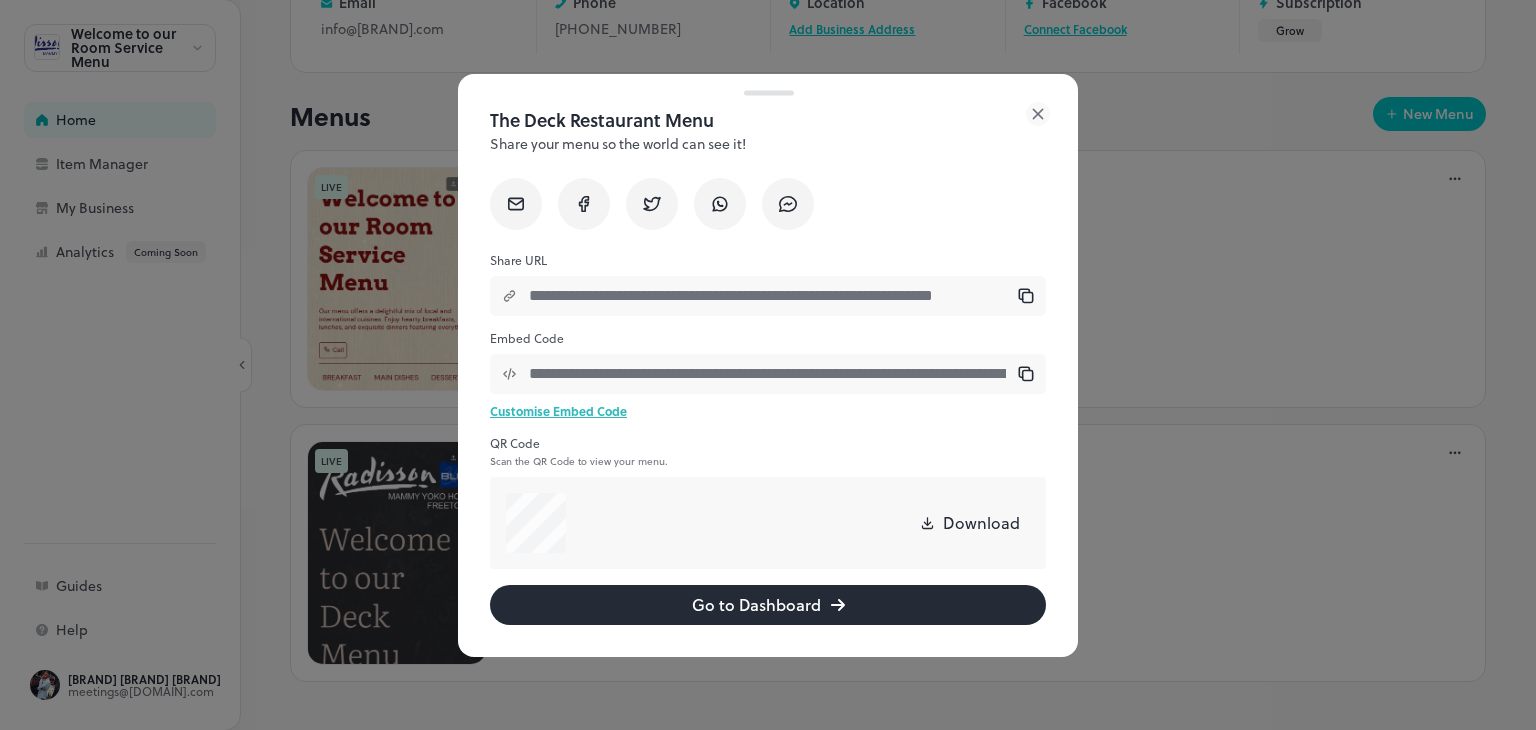 click 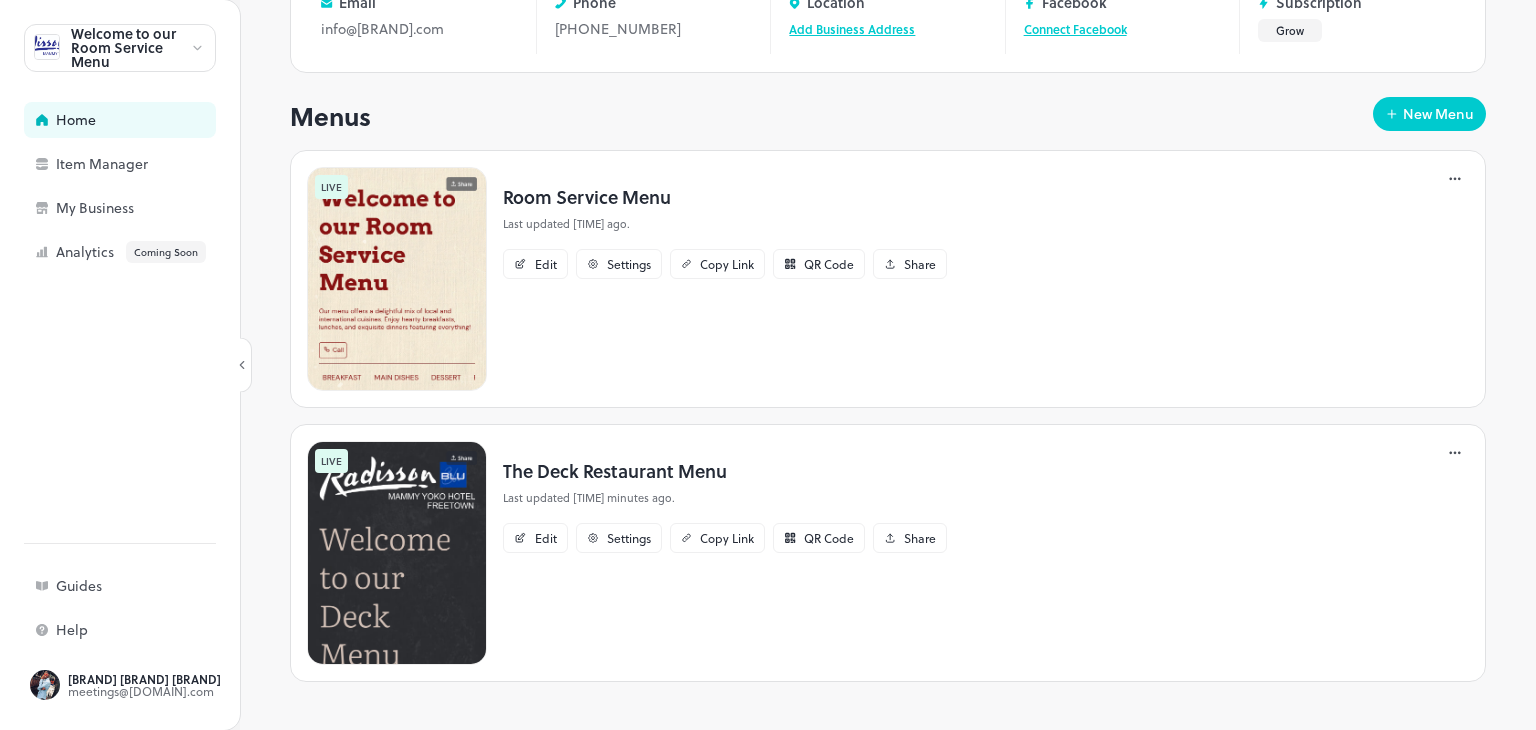 click at bounding box center [397, 553] 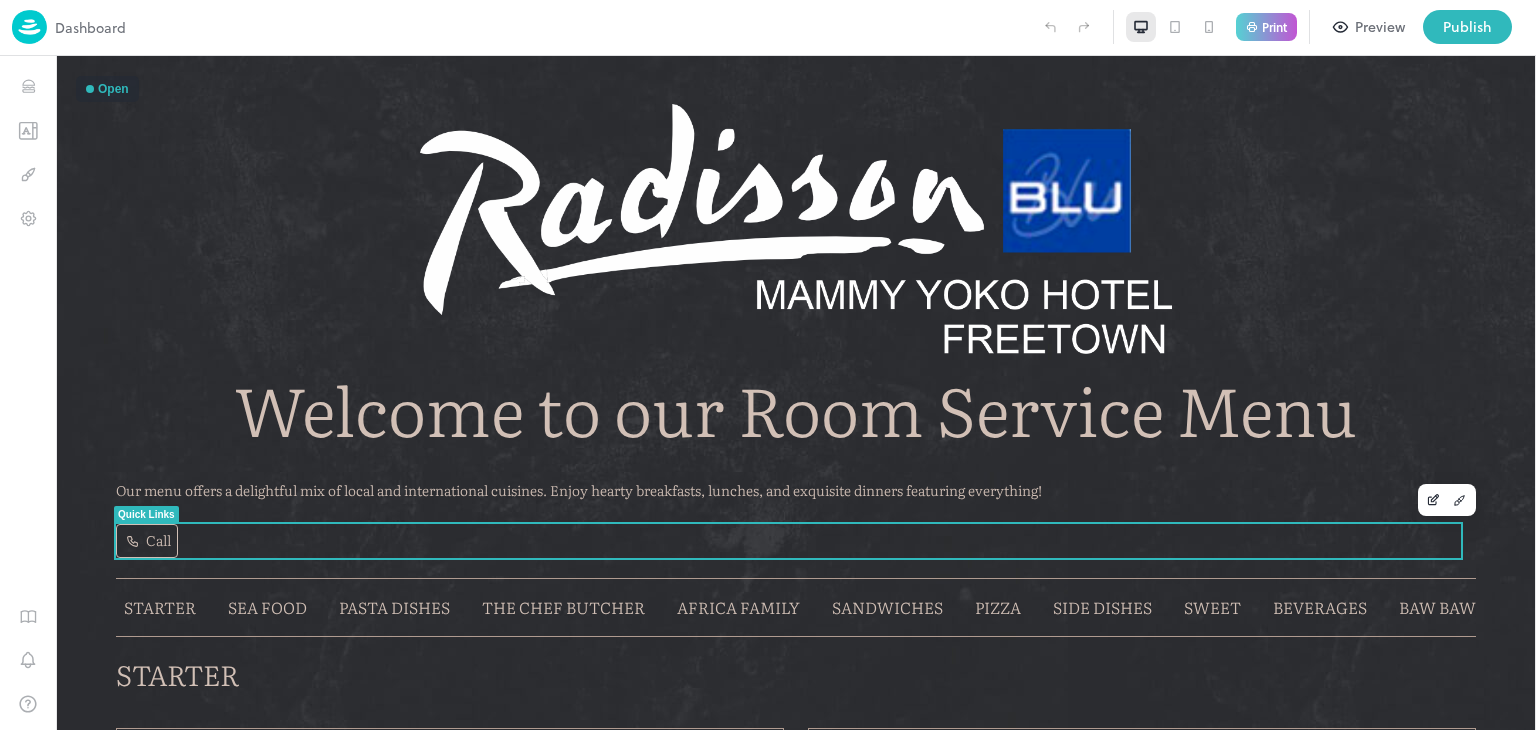 scroll, scrollTop: 0, scrollLeft: 0, axis: both 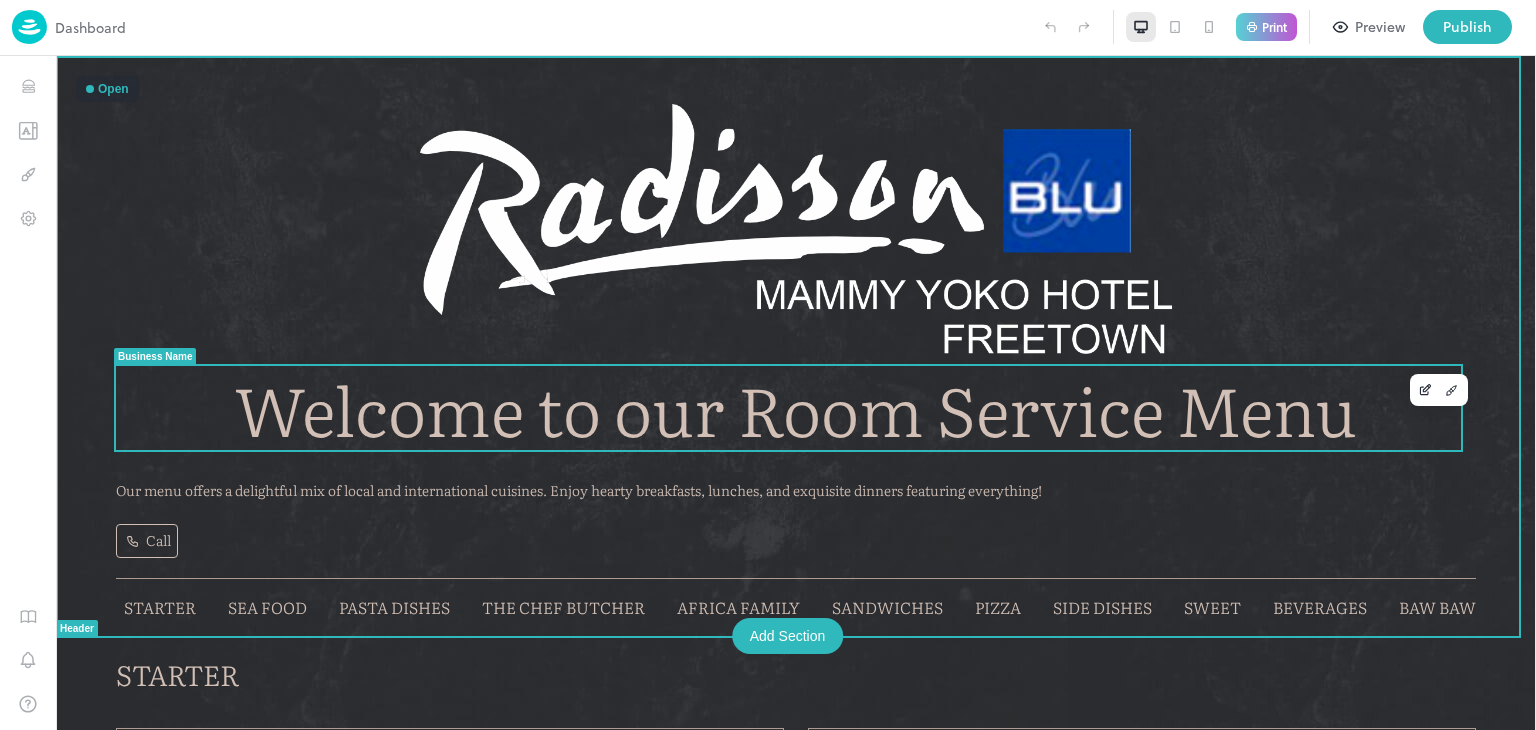 click on "Welcome to our  Room Service Menu" at bounding box center [796, 408] 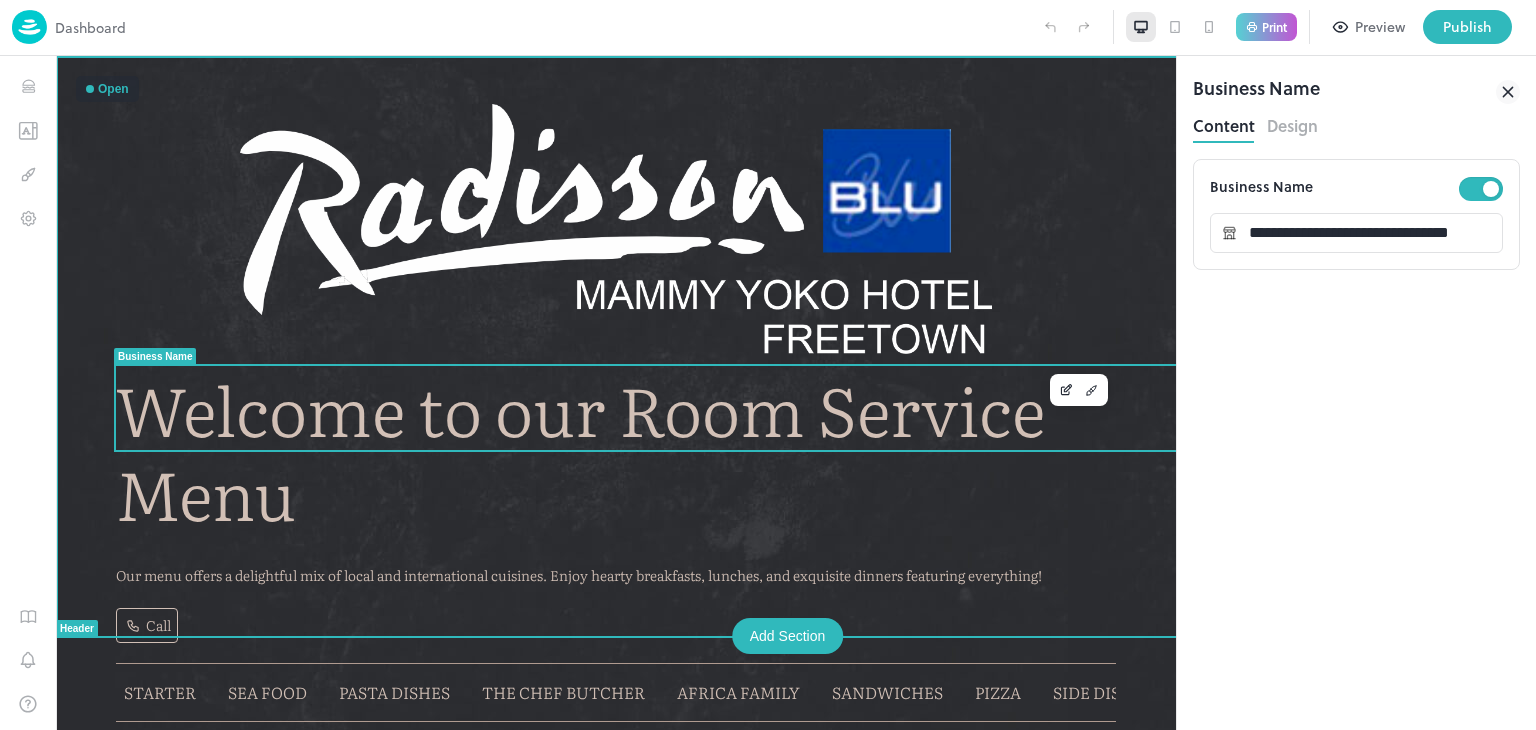 scroll, scrollTop: 0, scrollLeft: 0, axis: both 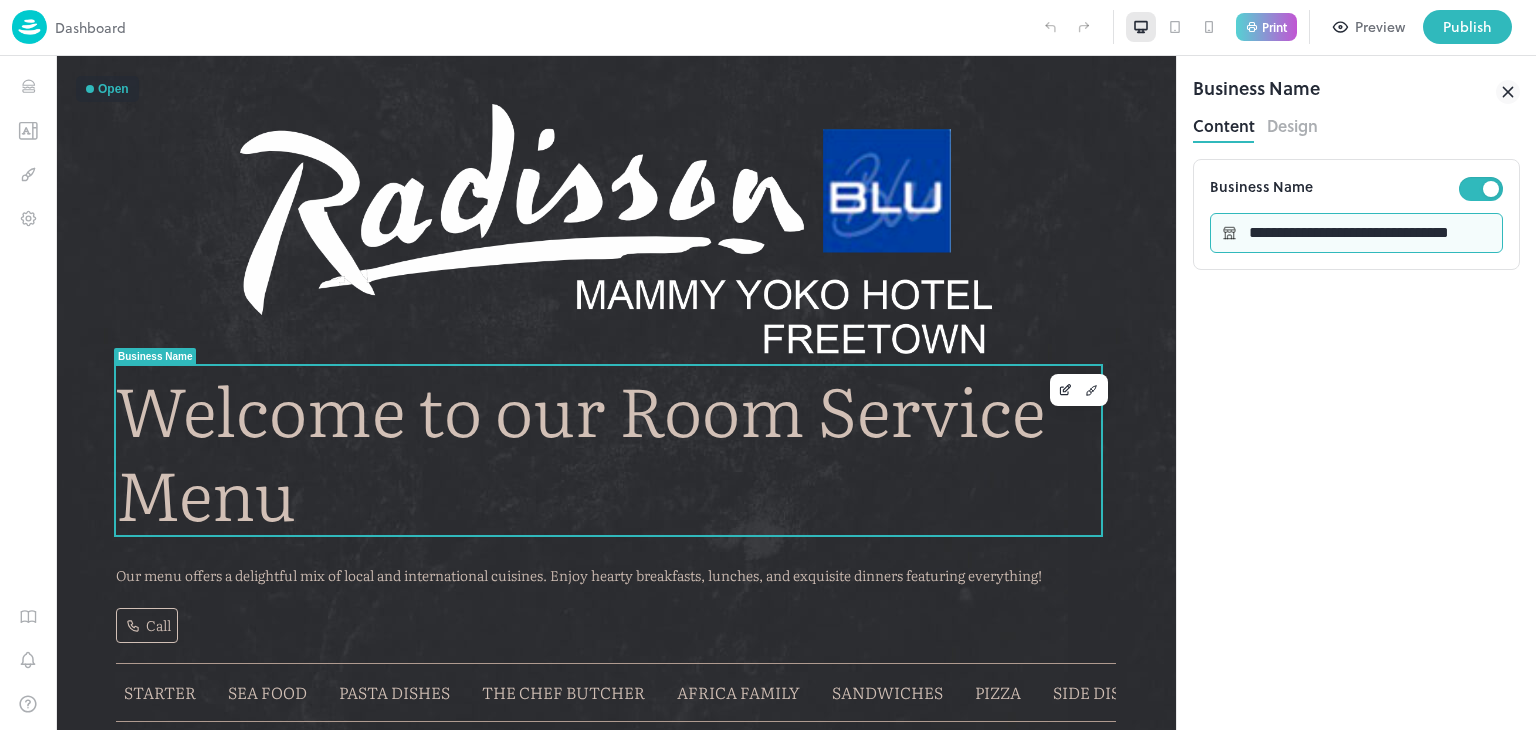drag, startPoint x: 1372, startPoint y: 233, endPoint x: 1468, endPoint y: 230, distance: 96.04687 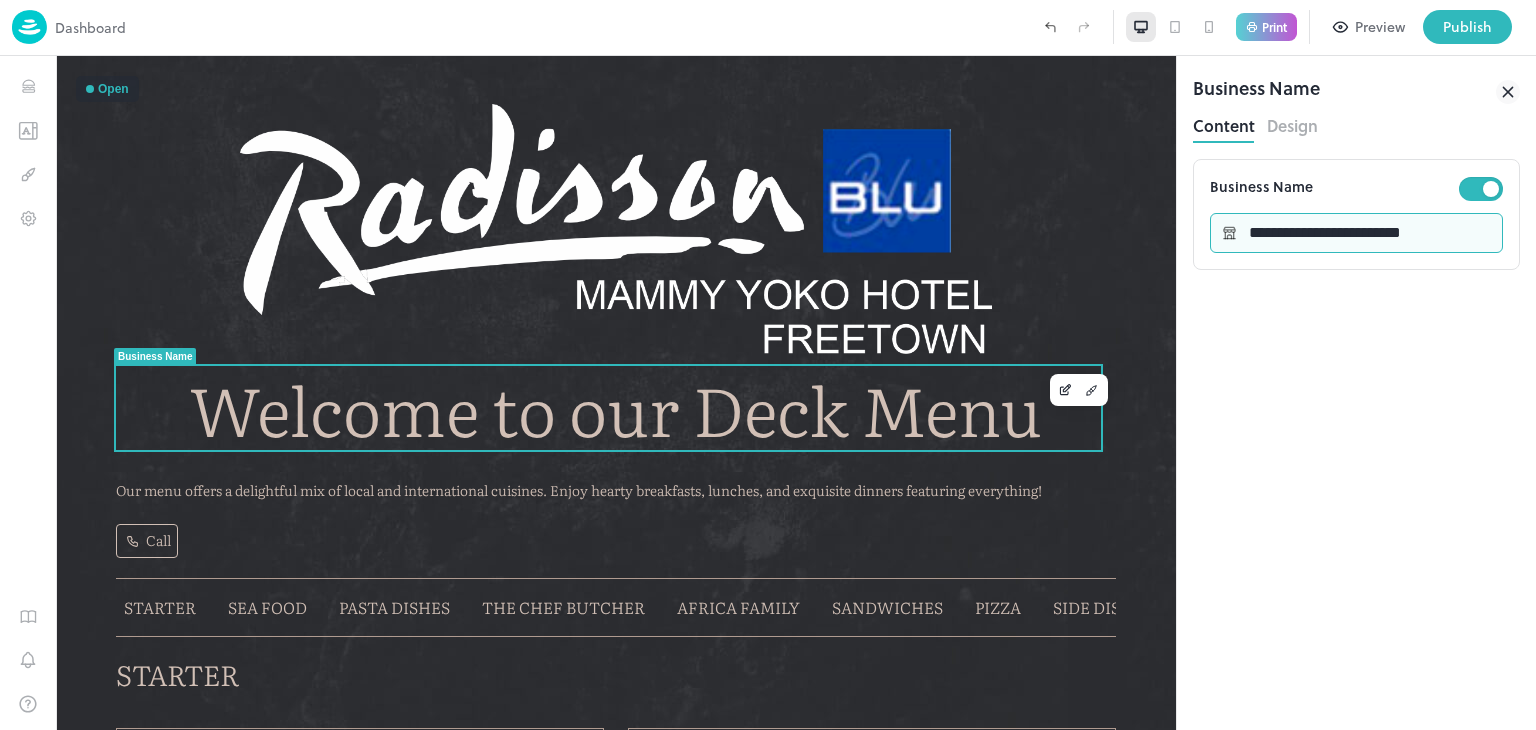 click on "**********" at bounding box center [1370, 233] 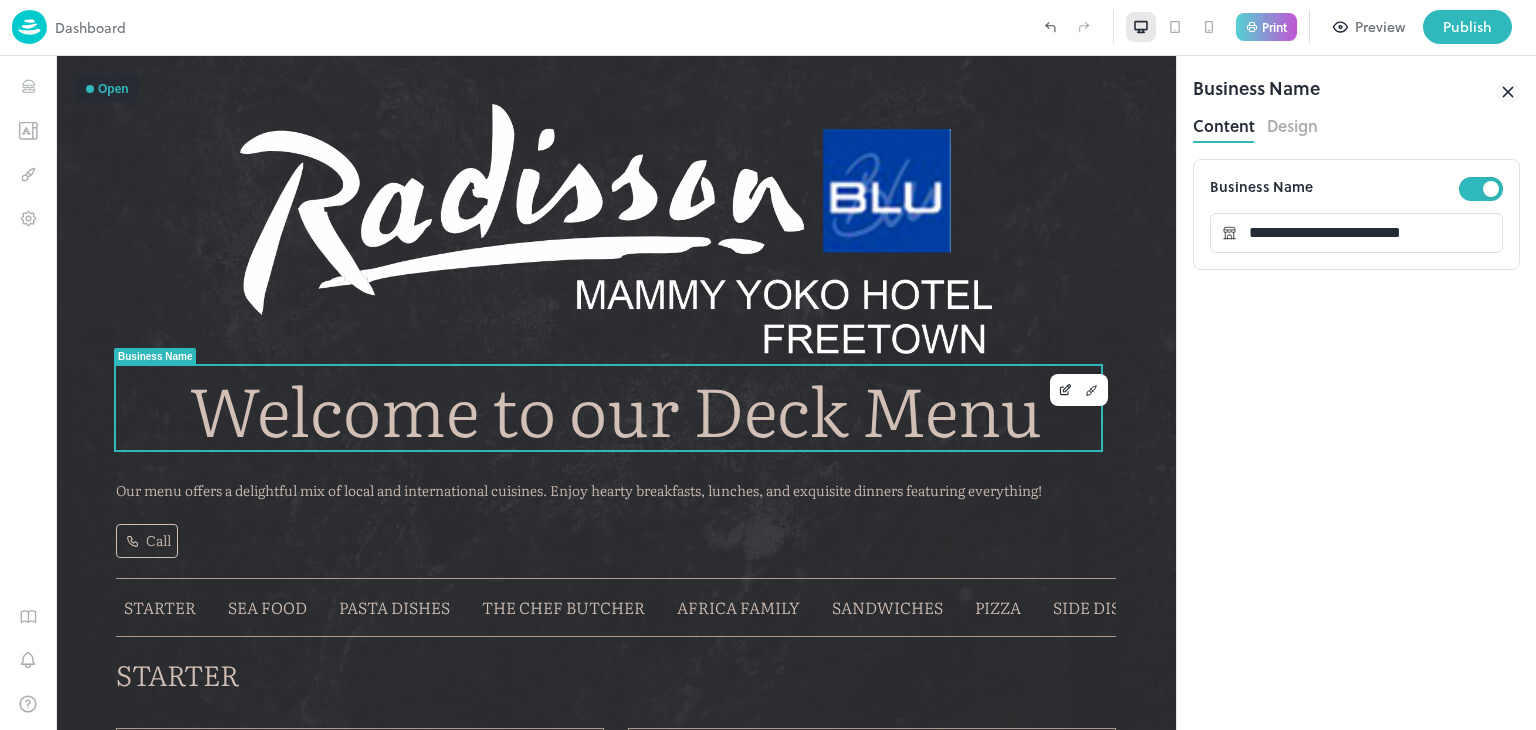 click on "Design" at bounding box center (1292, 123) 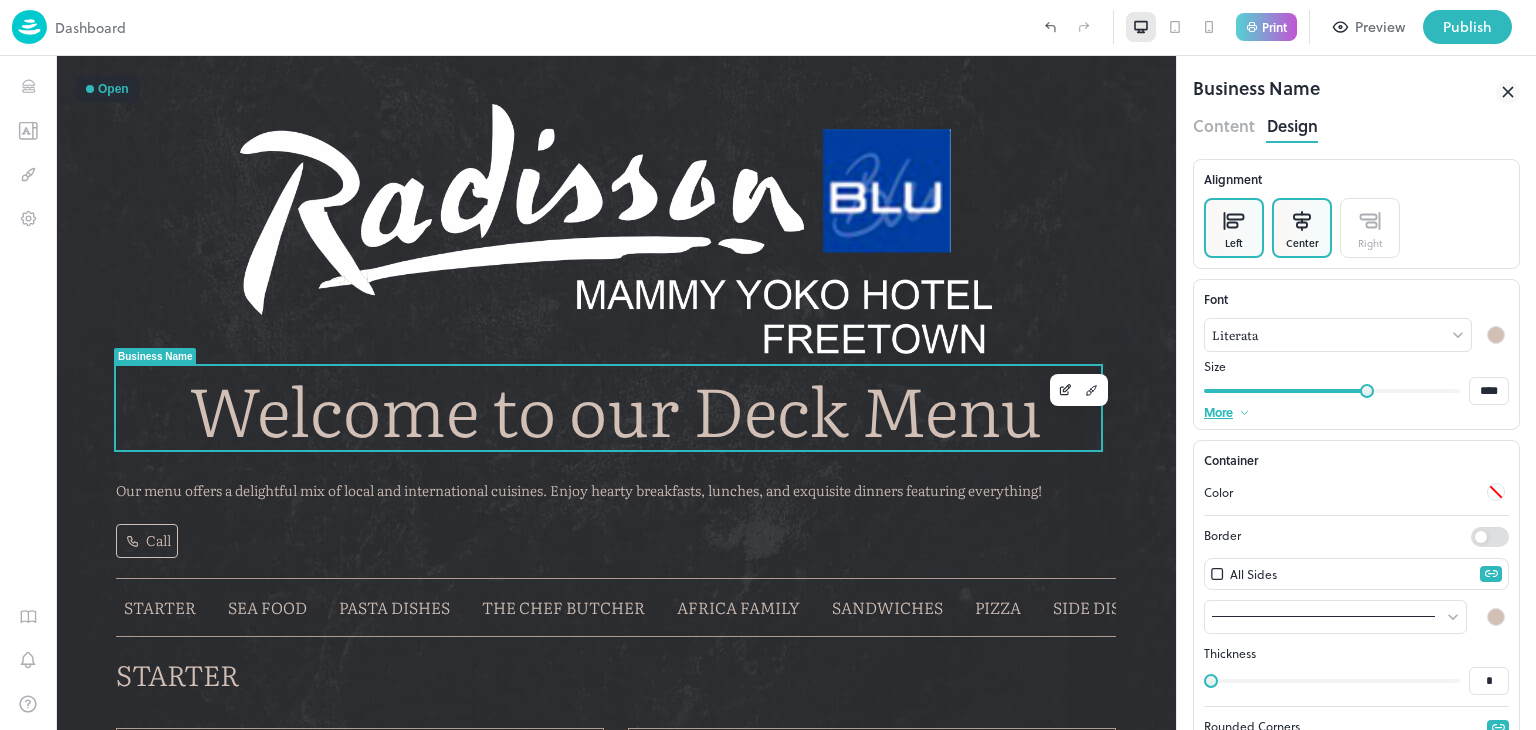 click 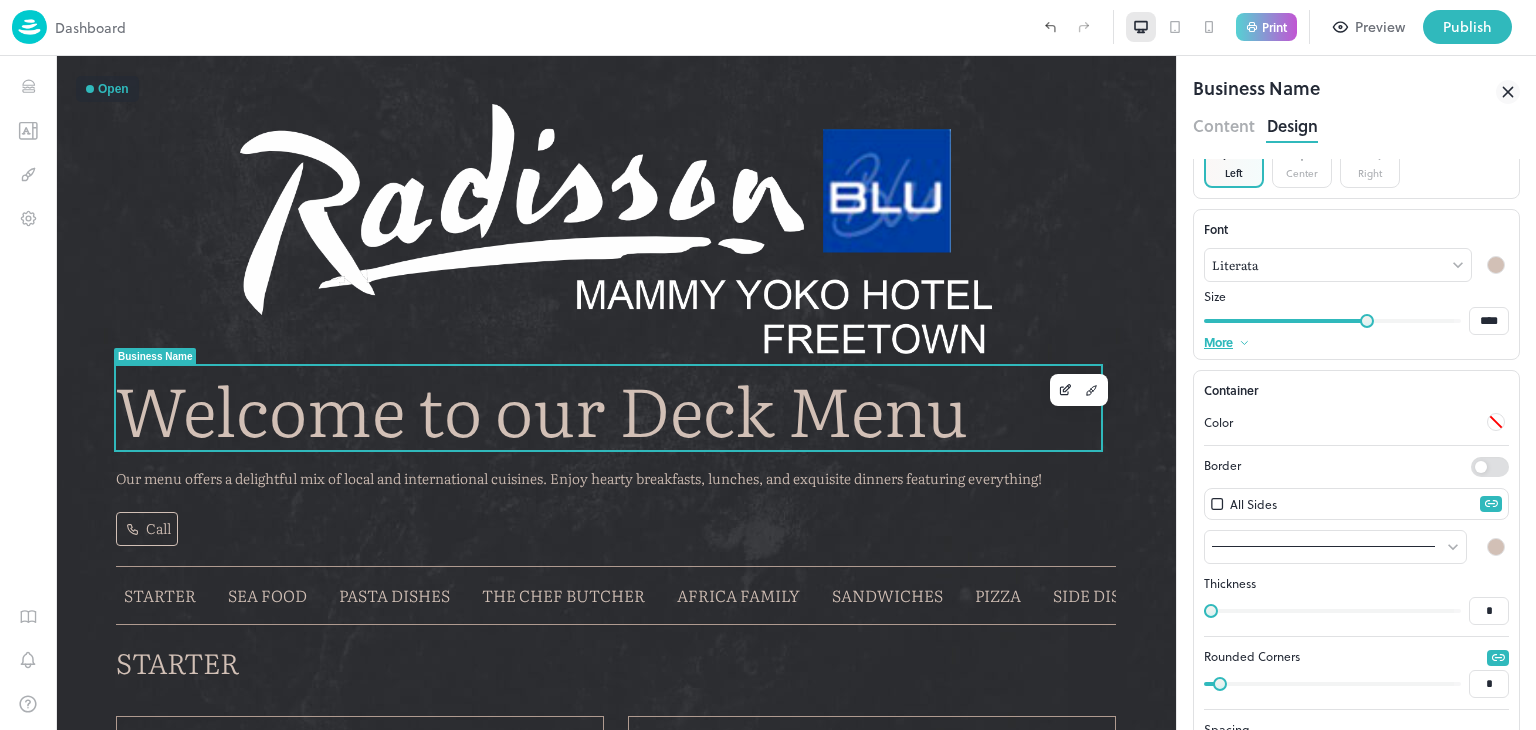 scroll, scrollTop: 0, scrollLeft: 0, axis: both 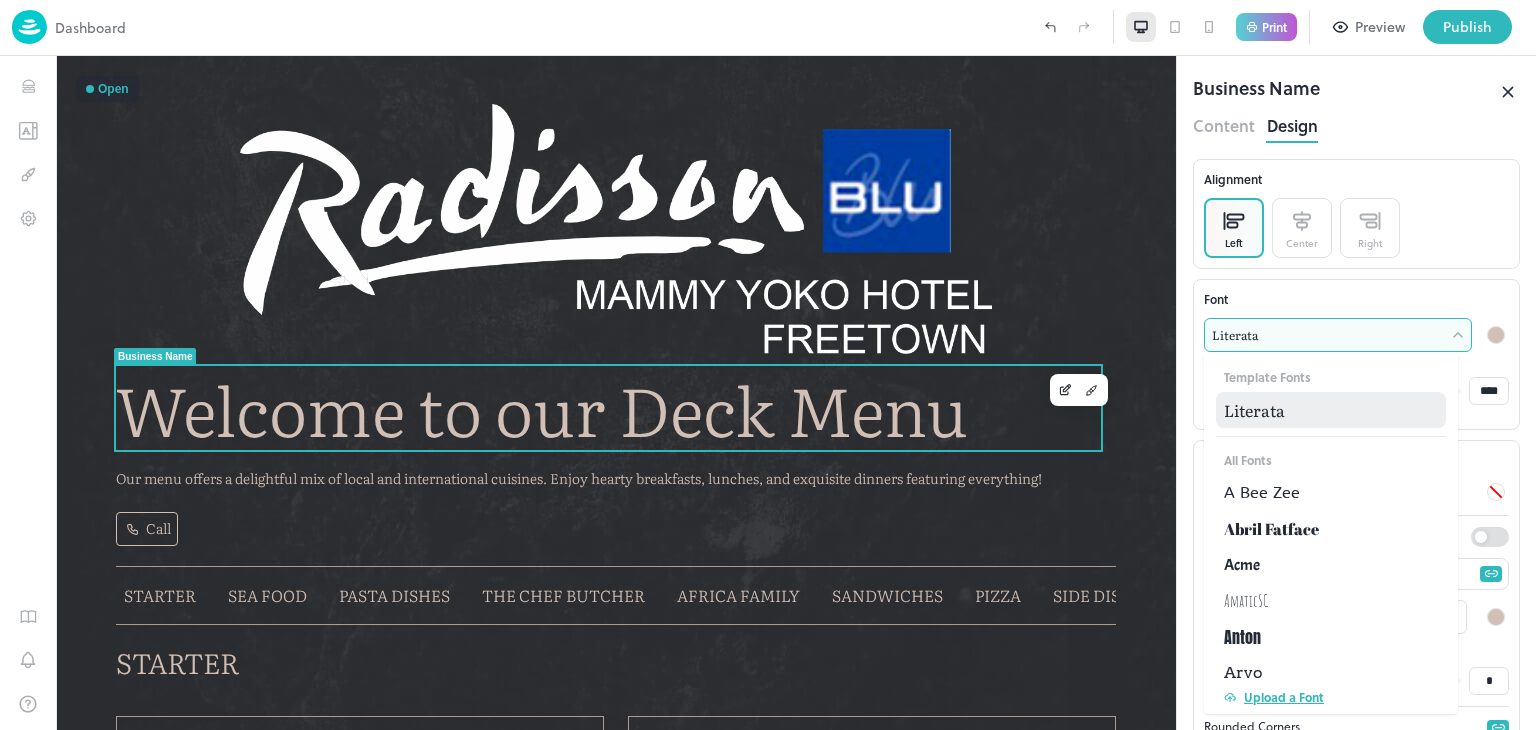 click on "Braised pork ribs with BBQ sauce" at bounding box center (768, 365) 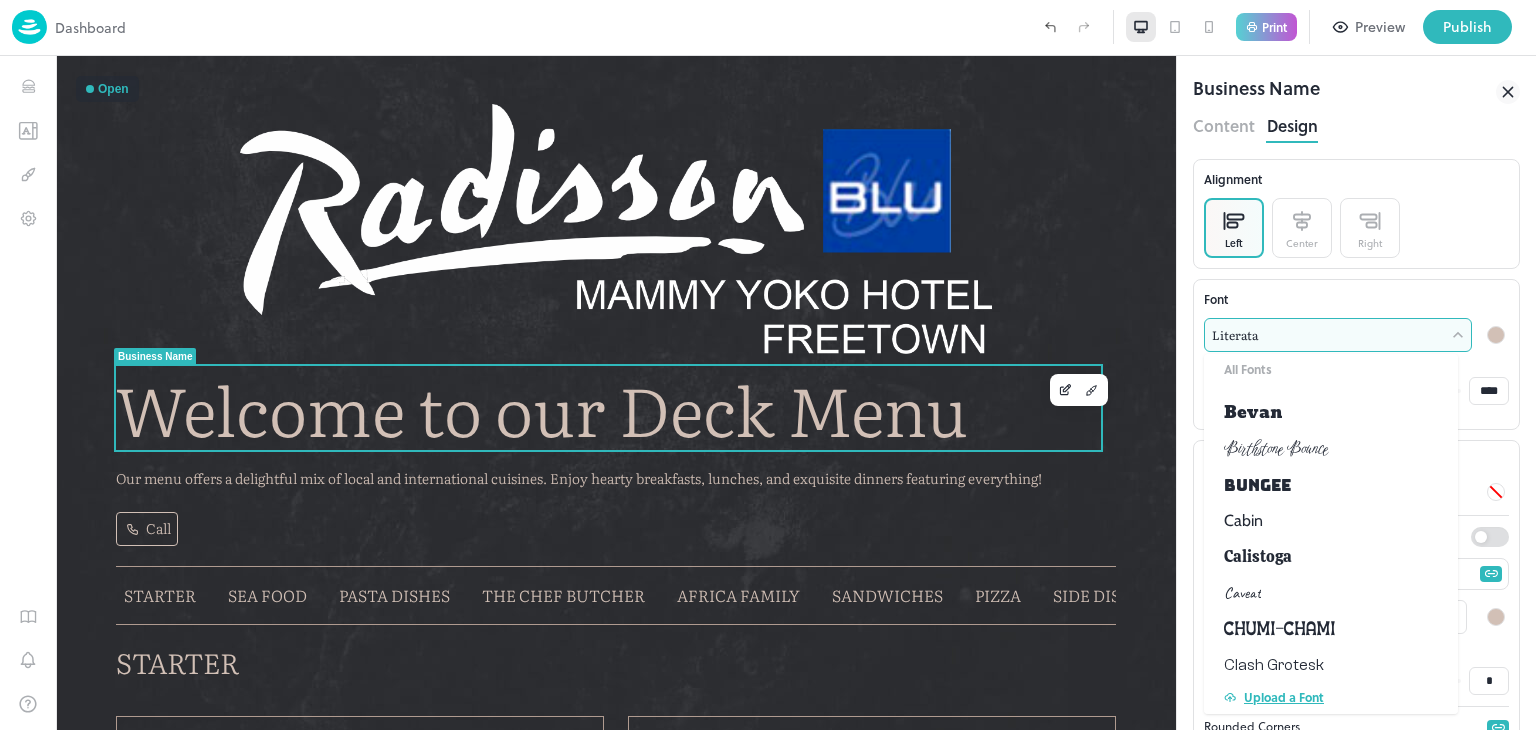 scroll, scrollTop: 440, scrollLeft: 0, axis: vertical 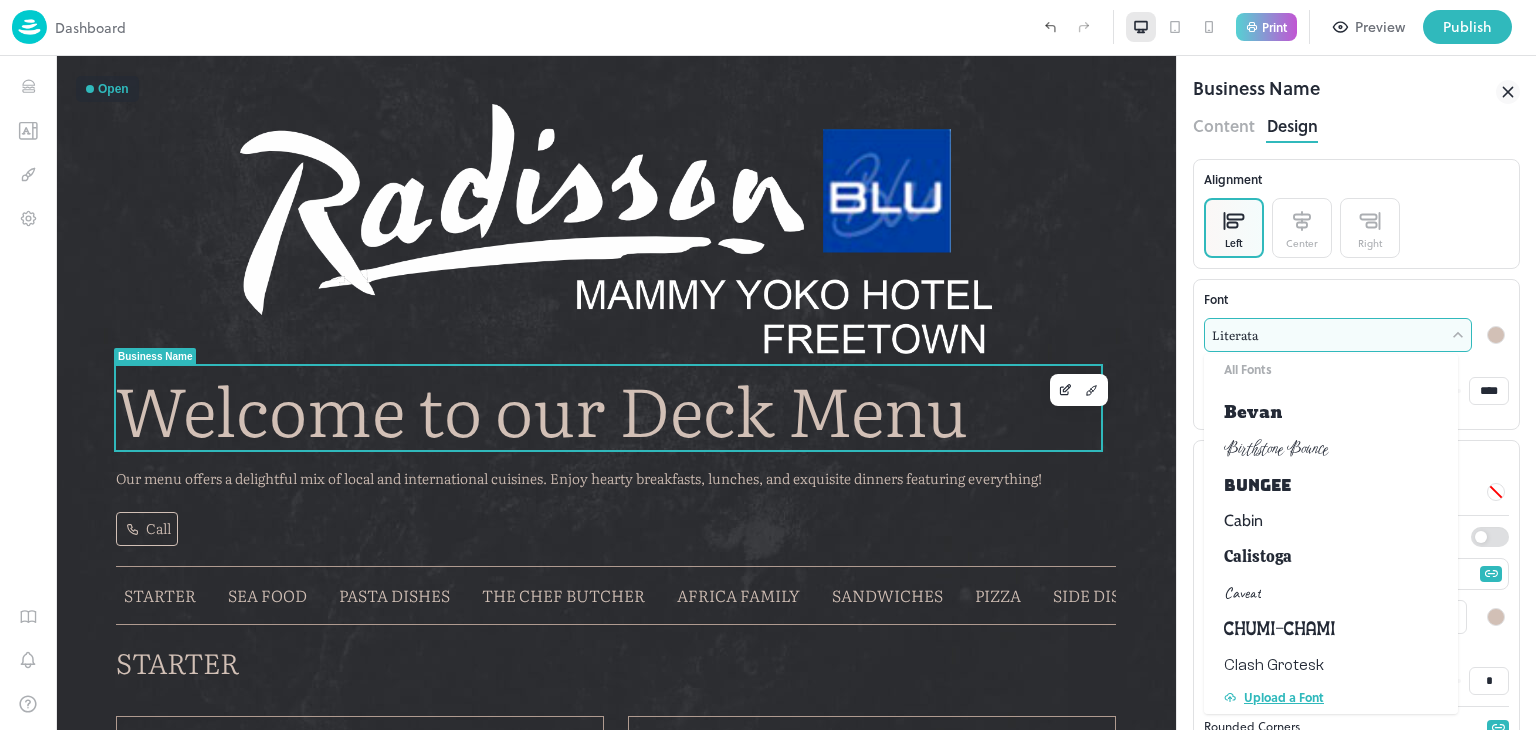 click at bounding box center (768, 365) 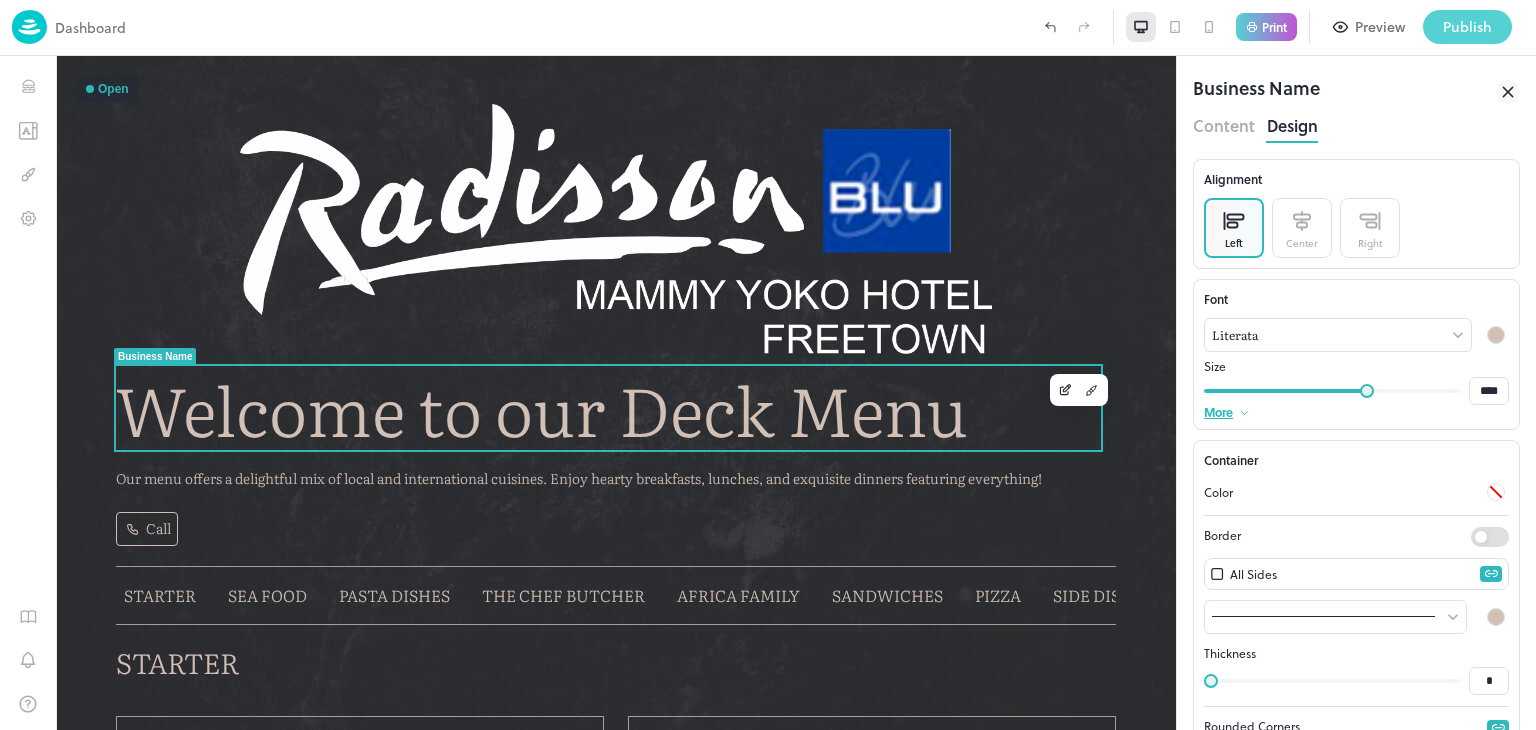 click on "Publish" at bounding box center [1467, 27] 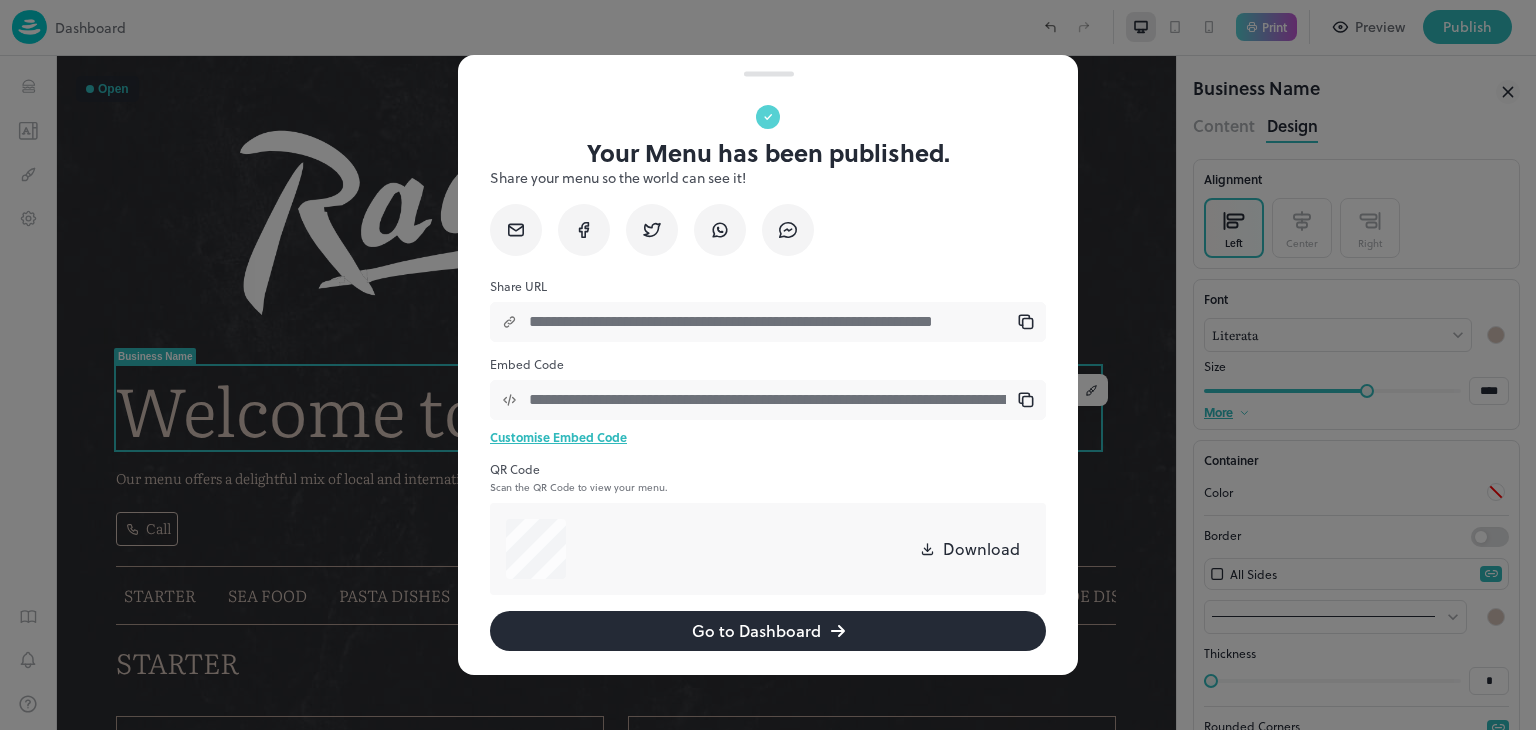 type on "**" 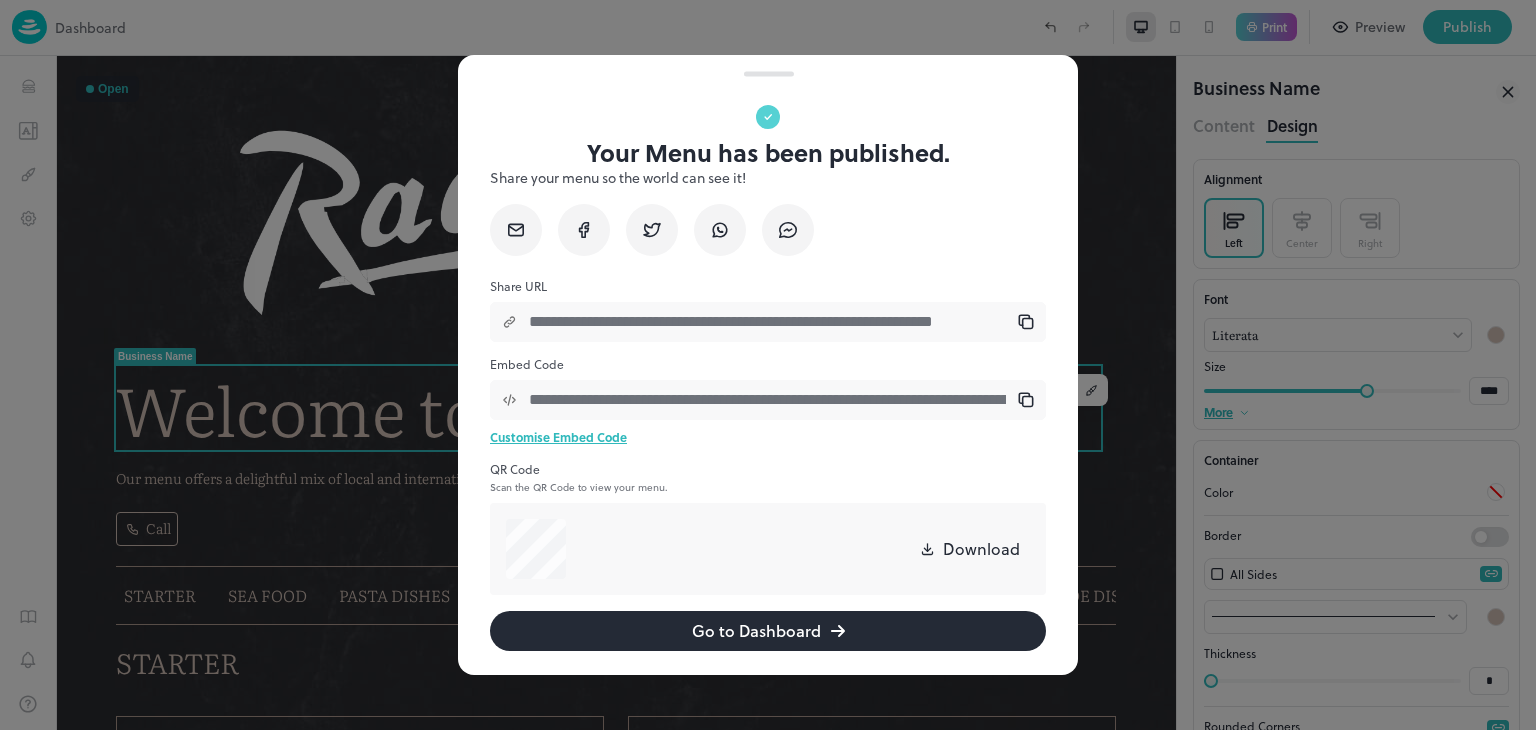 click on "Download" at bounding box center [981, 549] 